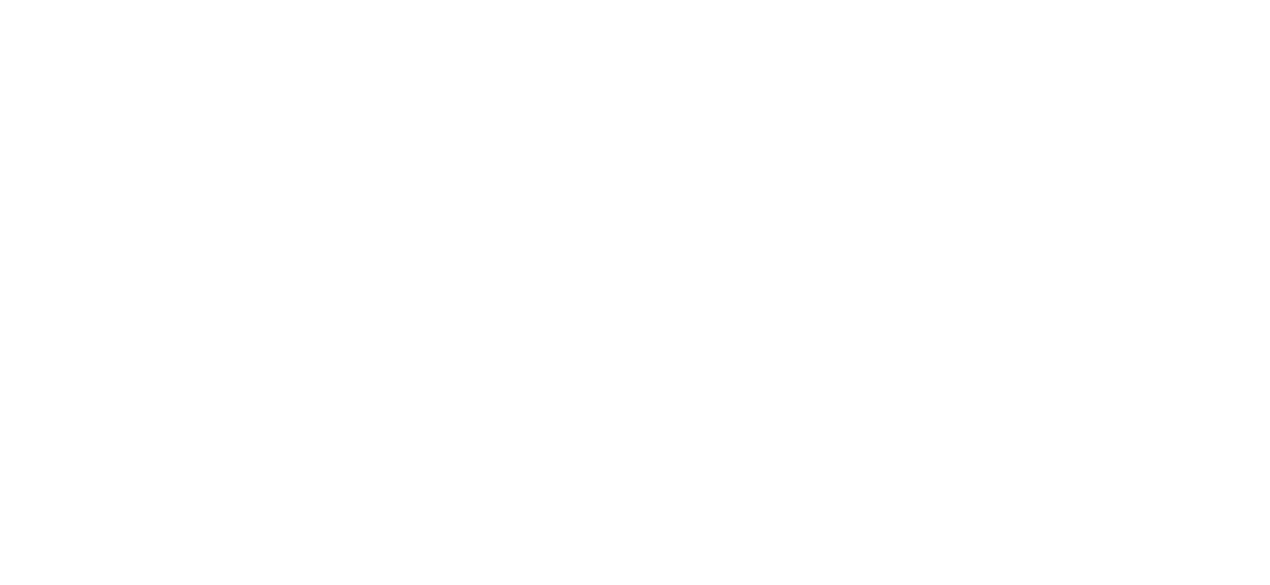 scroll, scrollTop: 0, scrollLeft: 0, axis: both 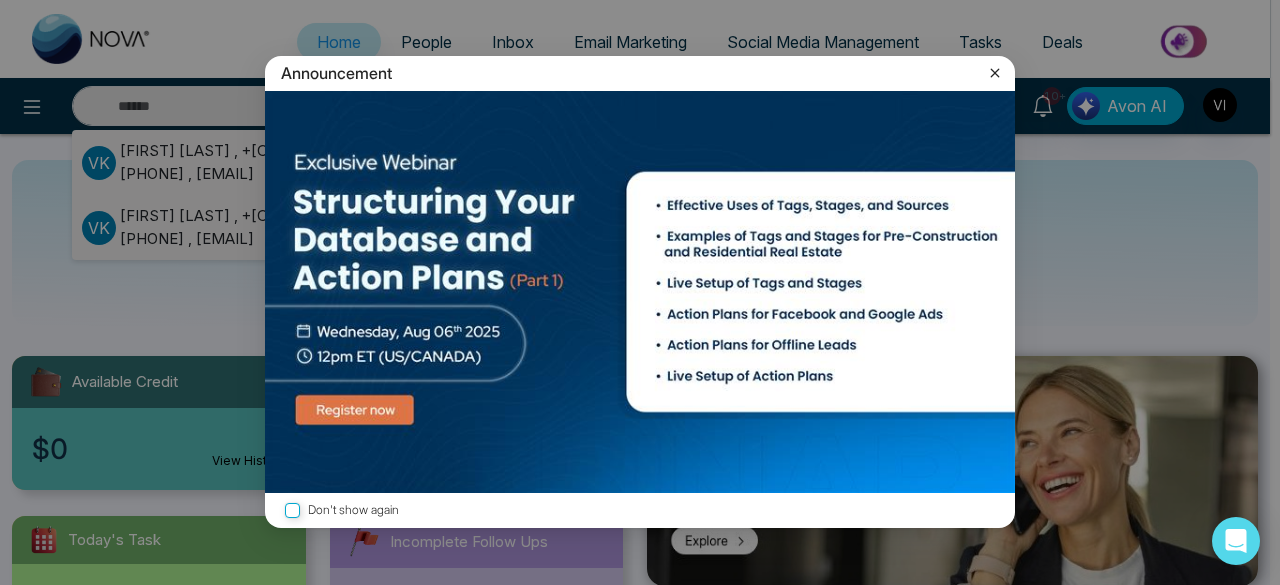 click on "Announcement   Don't show again" at bounding box center (640, 292) 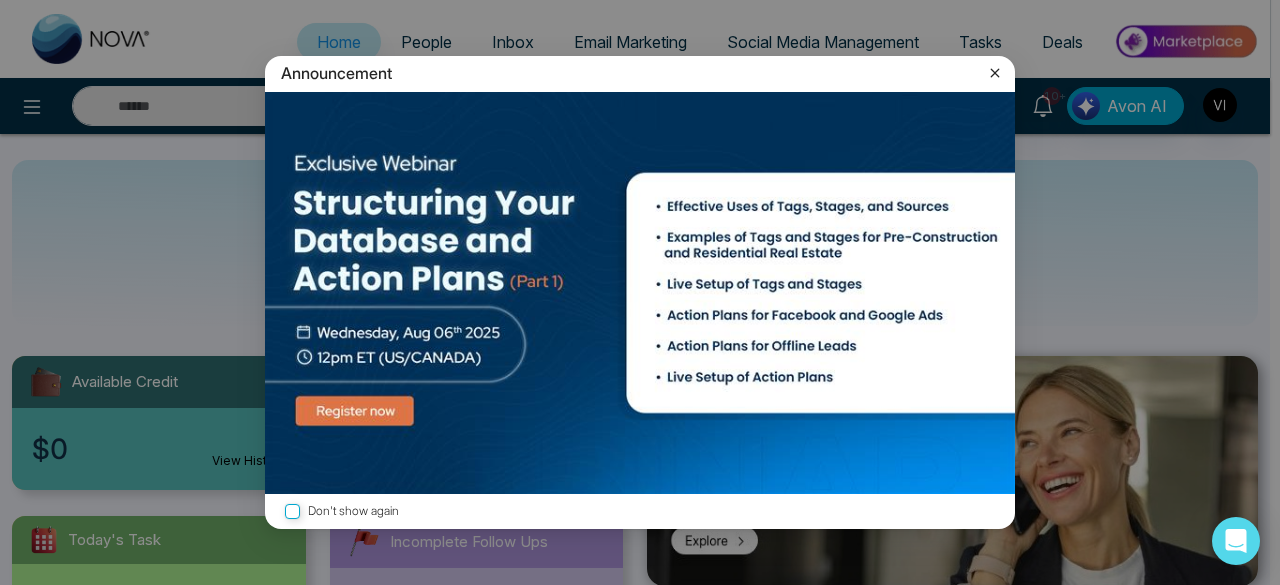 click 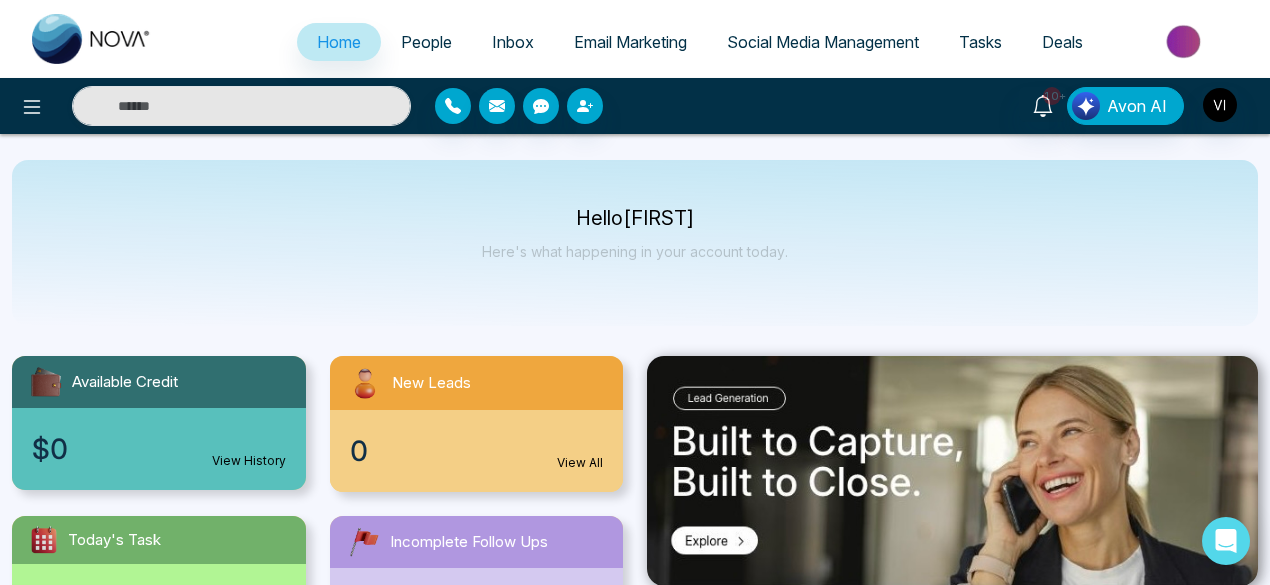 click on "Email Marketing" at bounding box center [630, 42] 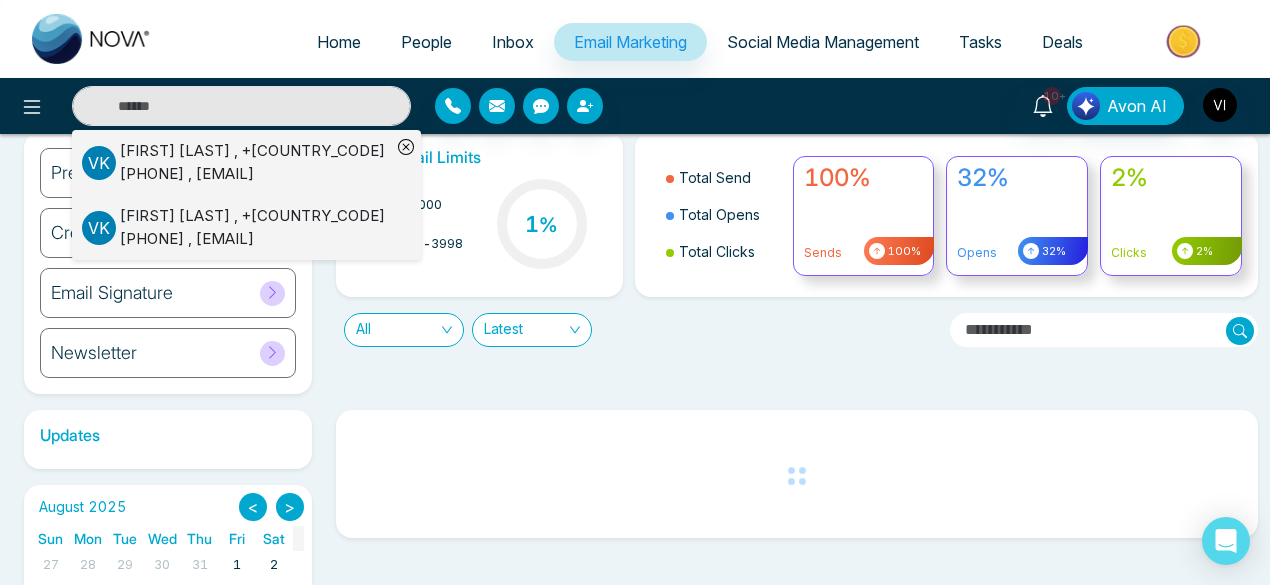 scroll, scrollTop: 0, scrollLeft: 0, axis: both 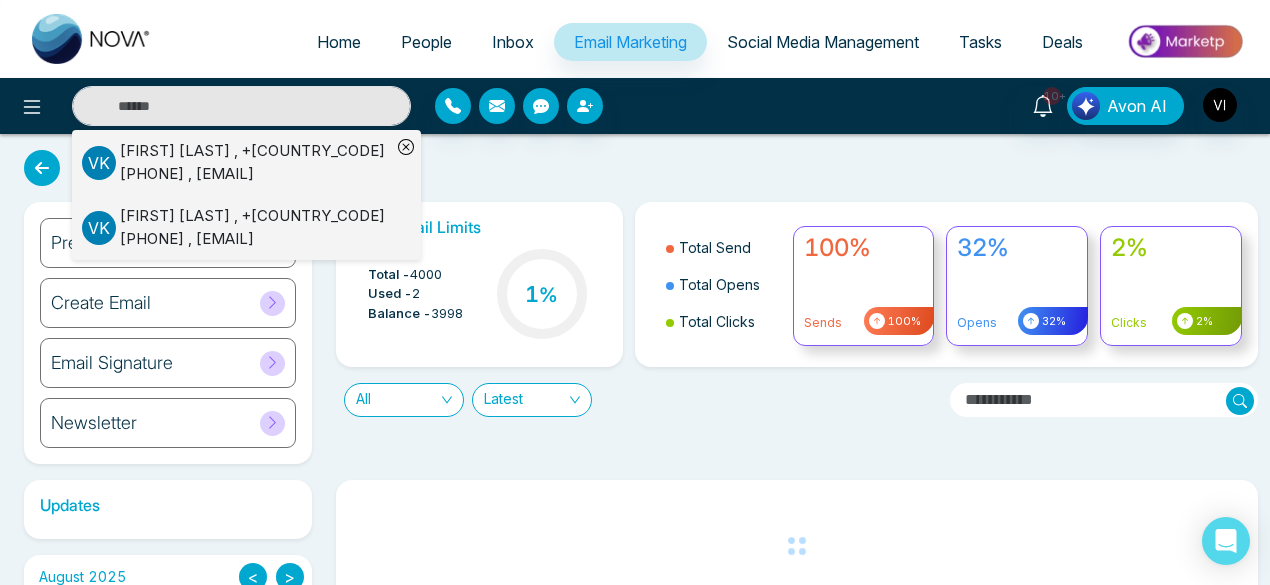click 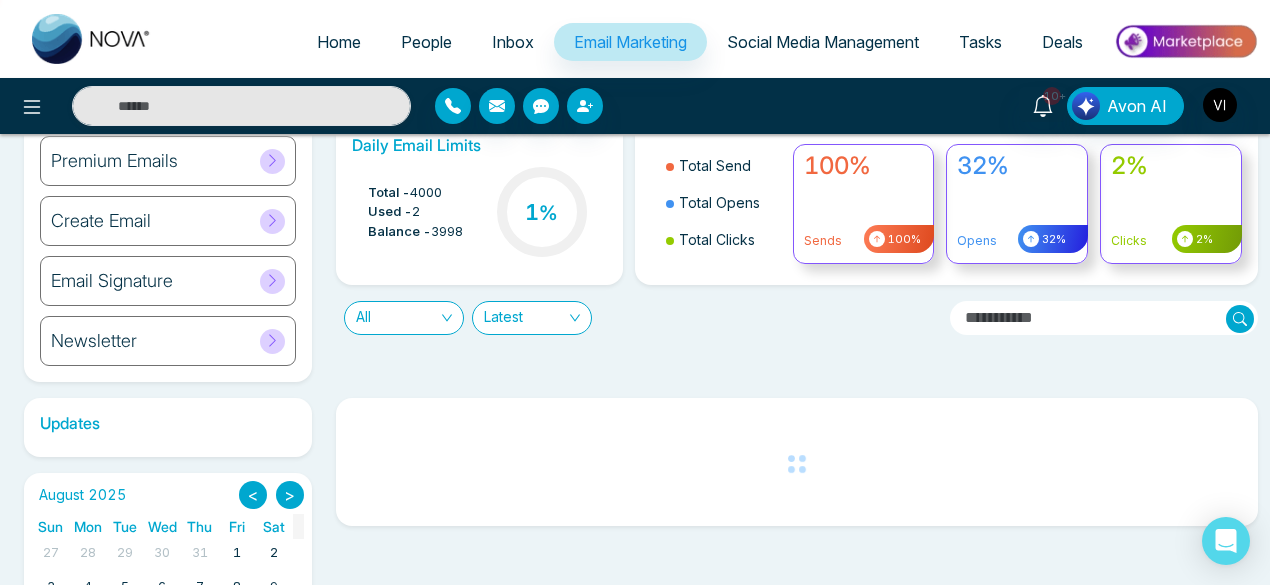 scroll, scrollTop: 84, scrollLeft: 0, axis: vertical 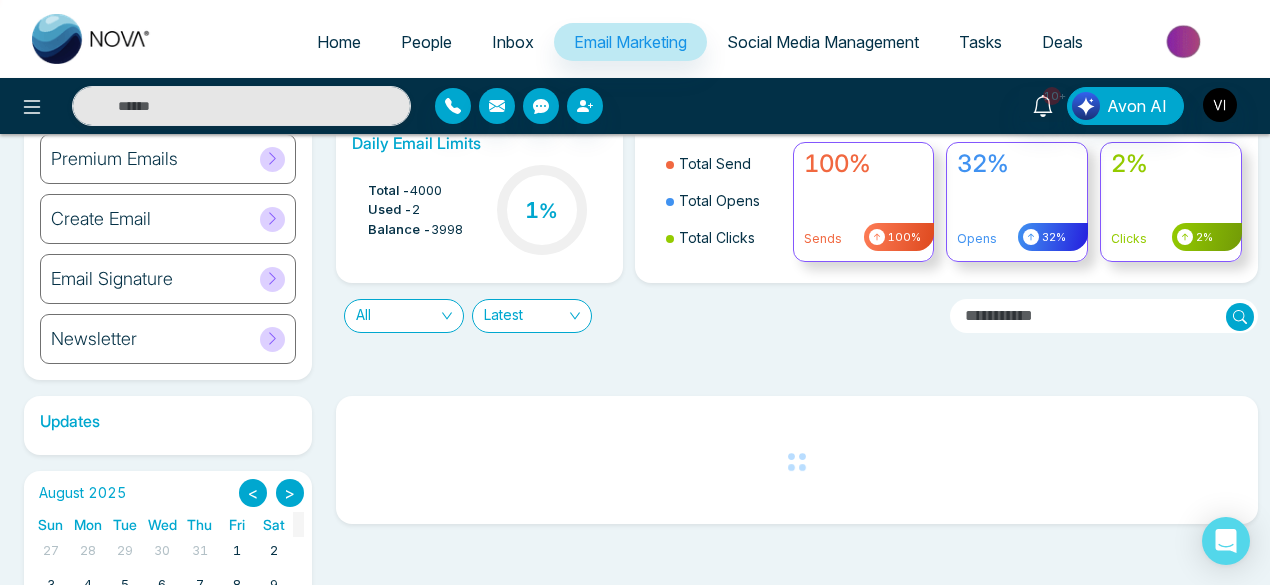 click on "People" at bounding box center [426, 42] 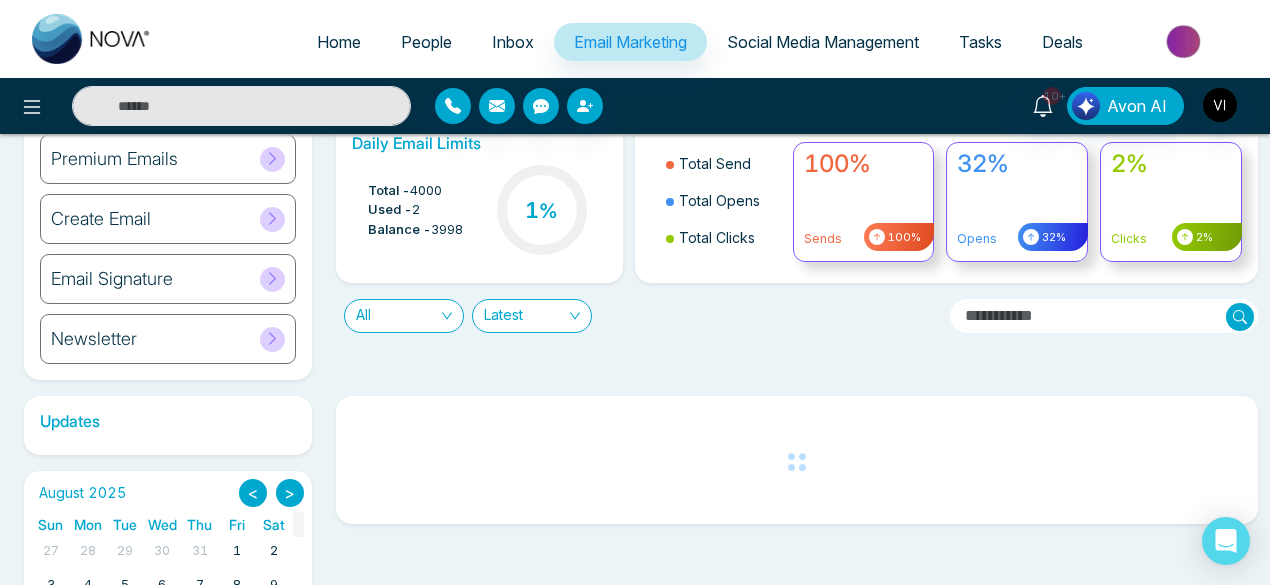 scroll, scrollTop: 0, scrollLeft: 0, axis: both 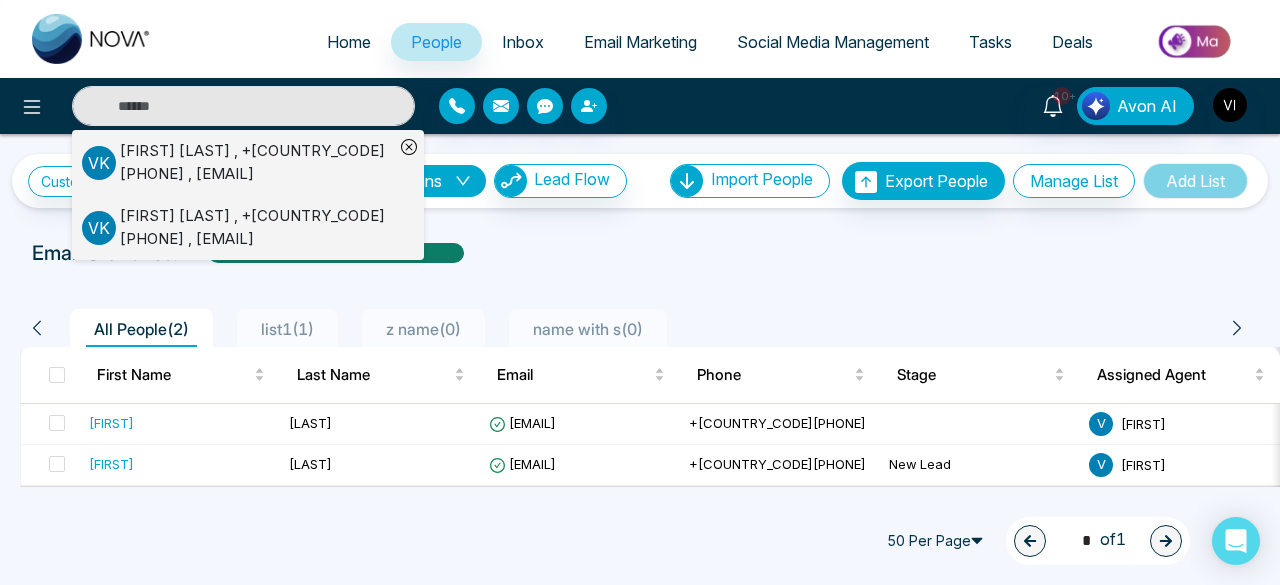 click on "Email Marketing" at bounding box center [640, 42] 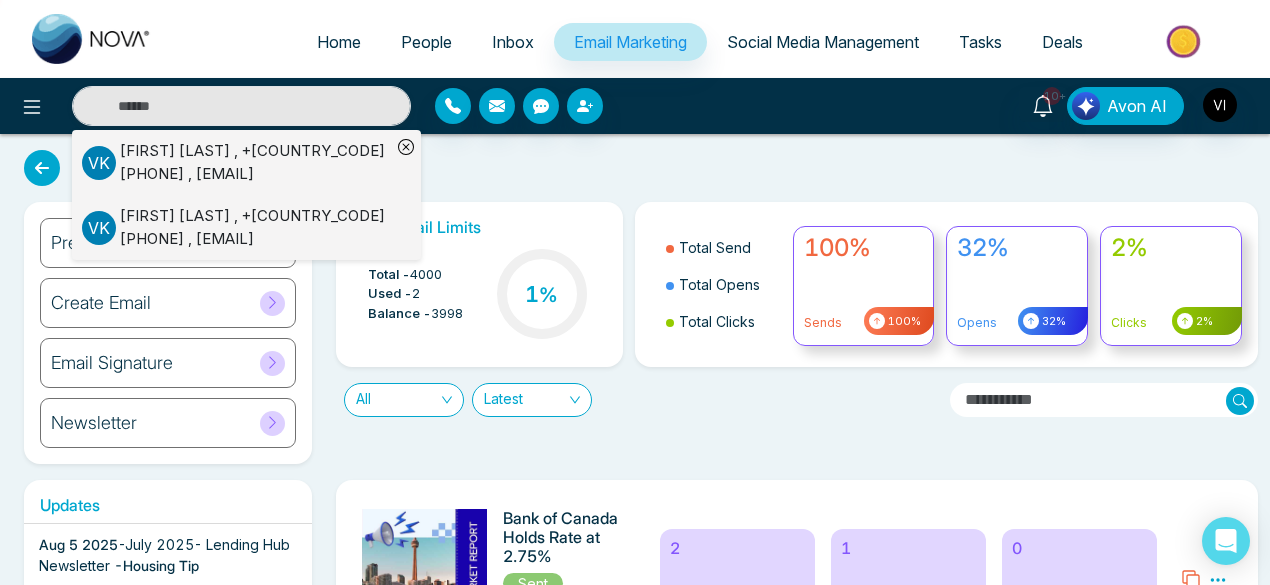 click on "All Latest Updates [MONTH] [DAY] [YEAR]   -  [MONTH] [YEAR]    -  [PRODUCT]    -  [PRODUCT] [MONTH] [DAY] [YEAR]   -  [PRODUCT]    -  [PRODUCT] [MONTH] [DAY] [YEAR]   -  [PRODUCT]    -  [PRODUCT] [MONTH] [DAY] [YEAR]   -  [PRODUCT]    -  [PRODUCT] [MONTH] [DAY] [YEAR]   -  [PRODUCT]    -  [PRODUCT] [MONTH] [DAY] [YEAR]   -  [PRODUCT]    -  [PRODUCT] [MONTH] [DAY] [YEAR]   -  [PRODUCT]    -  [PRODUCT] [MONTH] [DAY] [YEAR]   -  [PRODUCT]    -  [PRODUCT] [MONTH] [DAY] [YEAR]   -     -  [PRODUCT] [MONTH] [DAY] [YEAR]   -     -  [MONTH] [DAY] [YEAR]" at bounding box center [635, 5222] 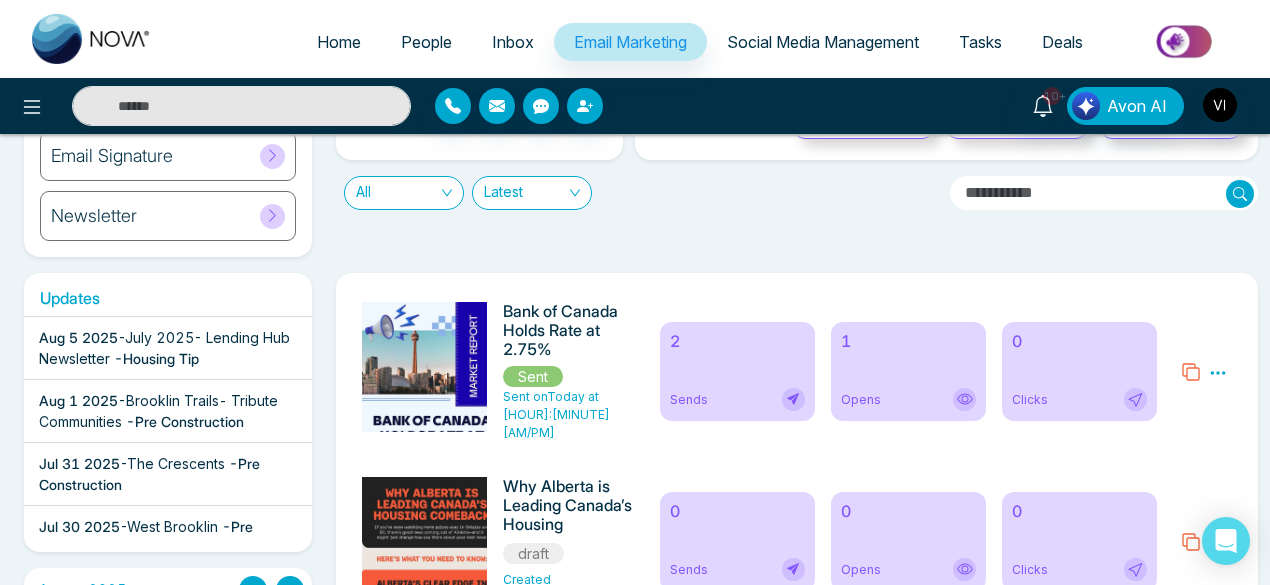 scroll, scrollTop: 208, scrollLeft: 0, axis: vertical 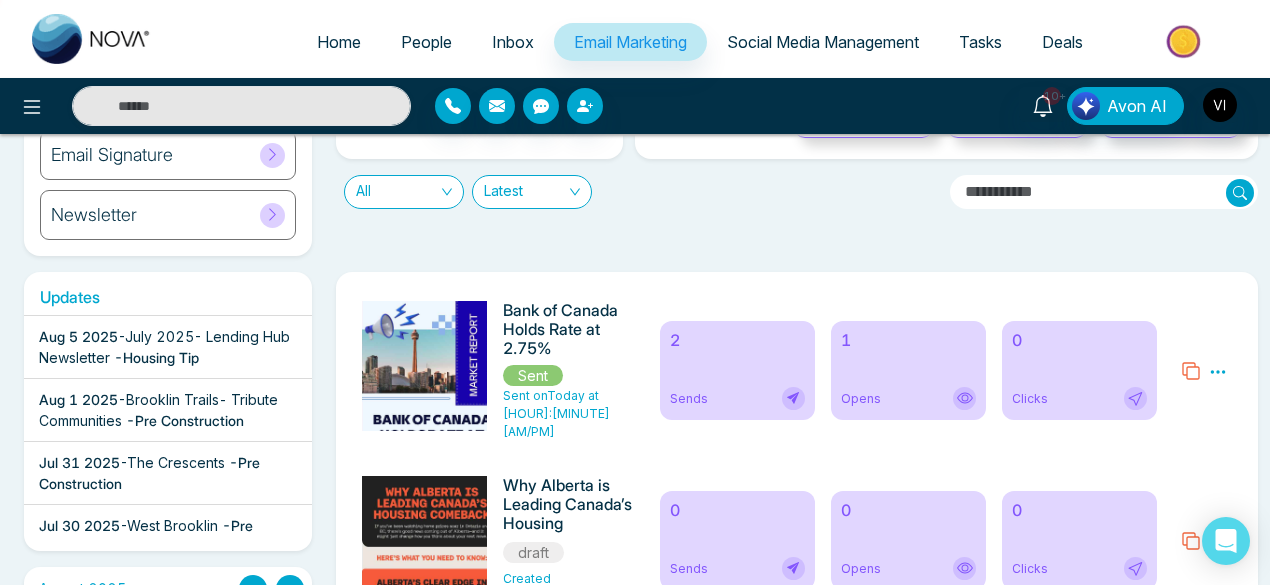 click on "2 Sends" at bounding box center [737, 370] 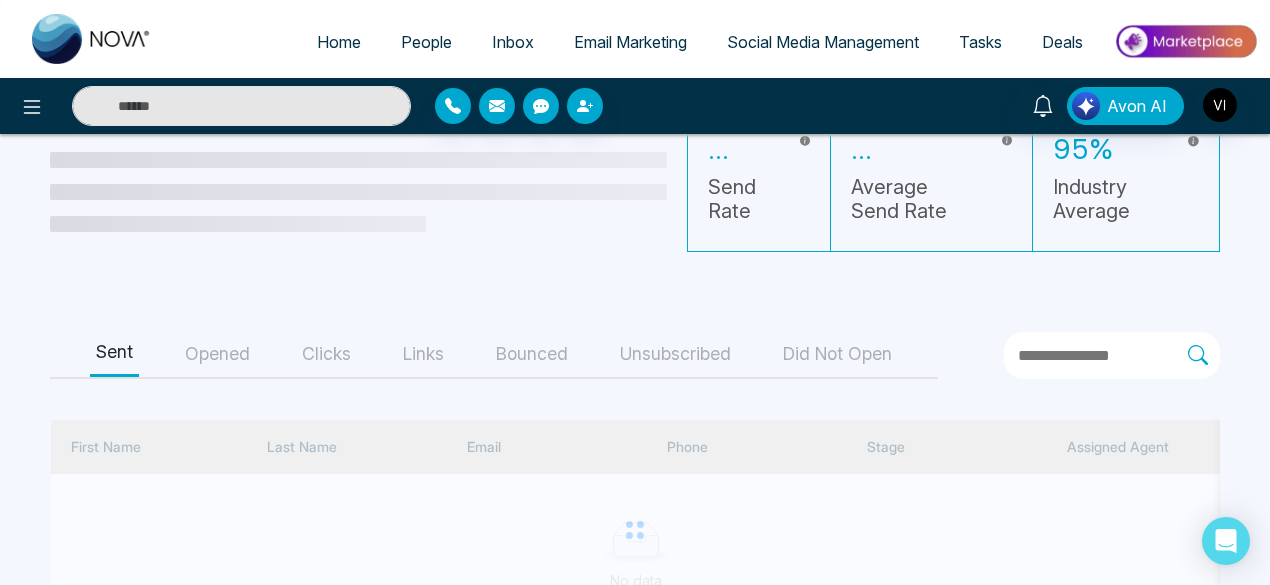 scroll, scrollTop: 119, scrollLeft: 0, axis: vertical 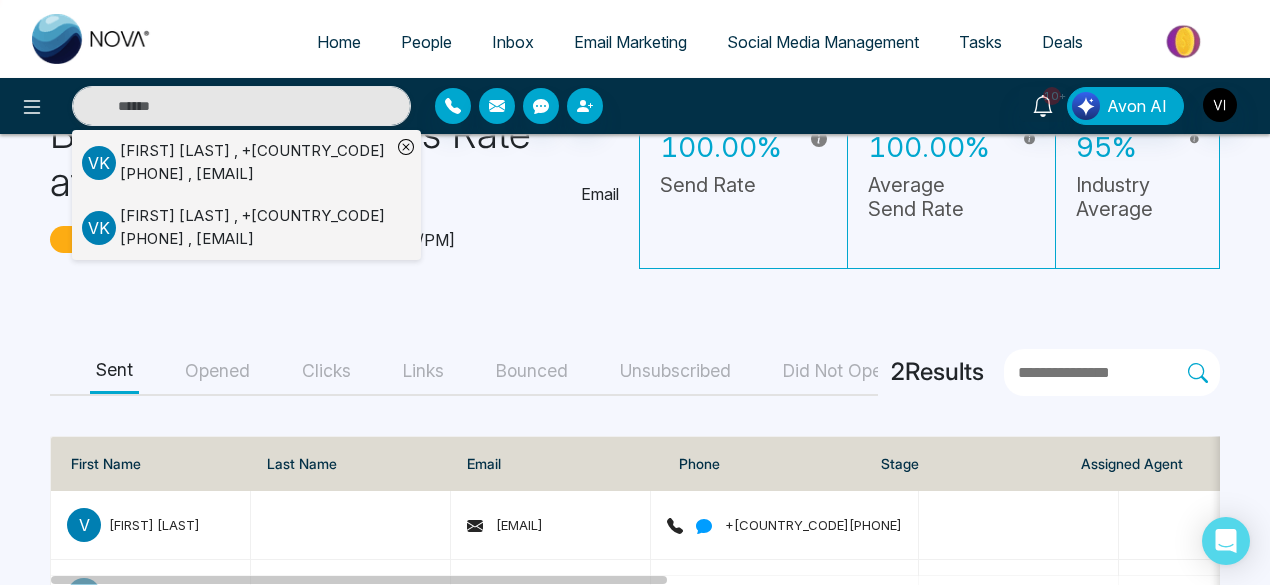 click on "Opened" at bounding box center [217, 371] 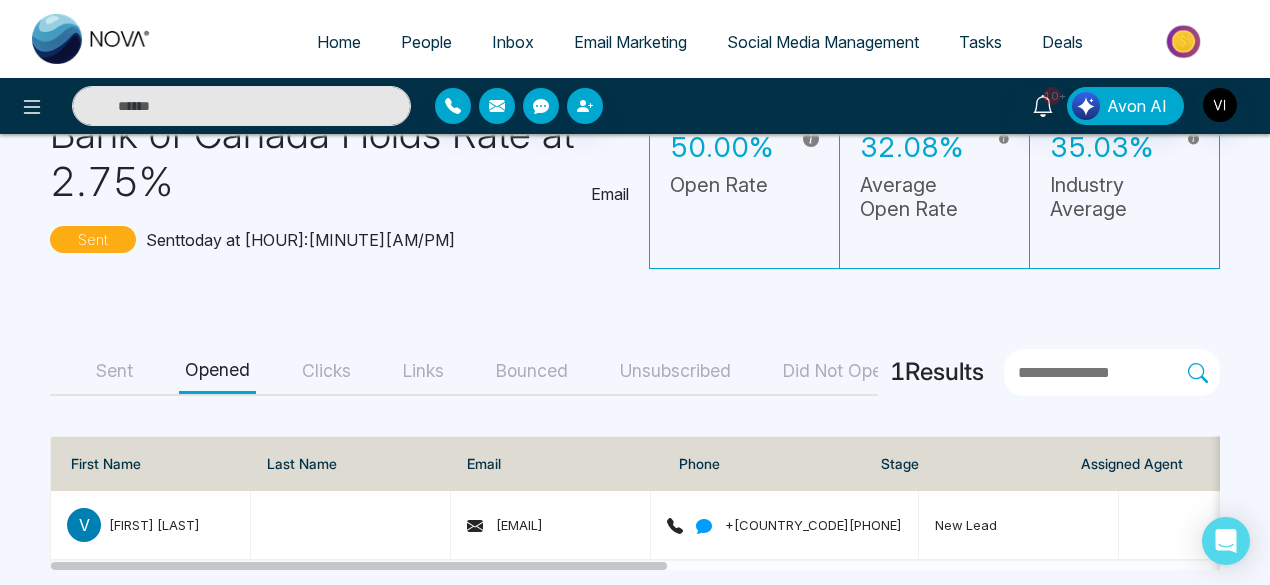 scroll, scrollTop: 137, scrollLeft: 0, axis: vertical 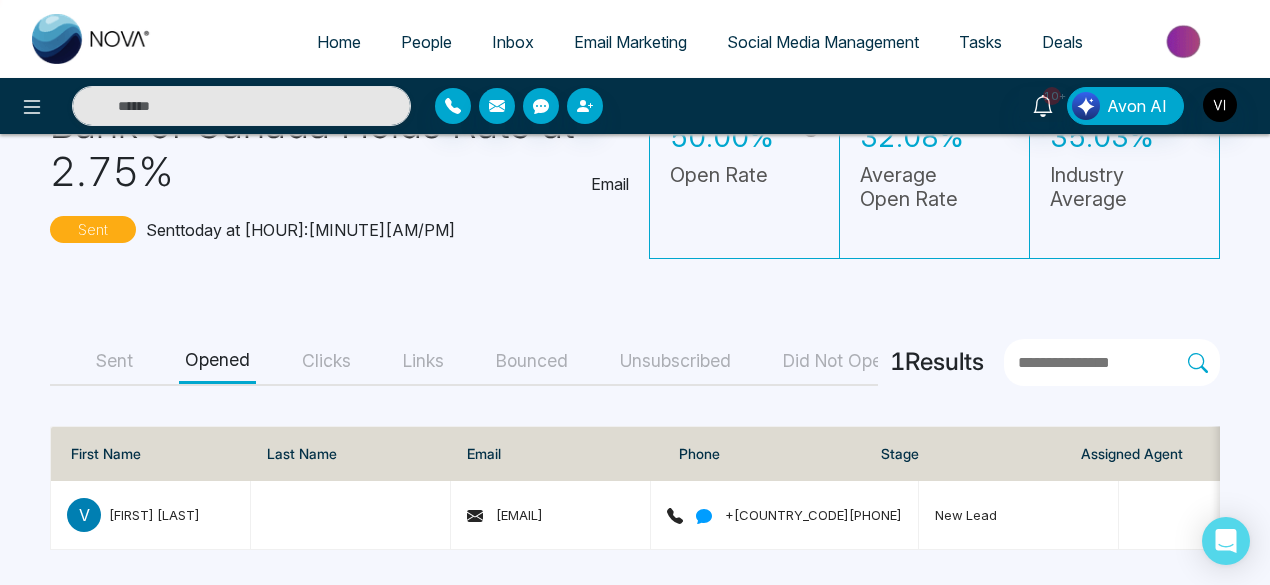 click on "Clicks" at bounding box center [326, 361] 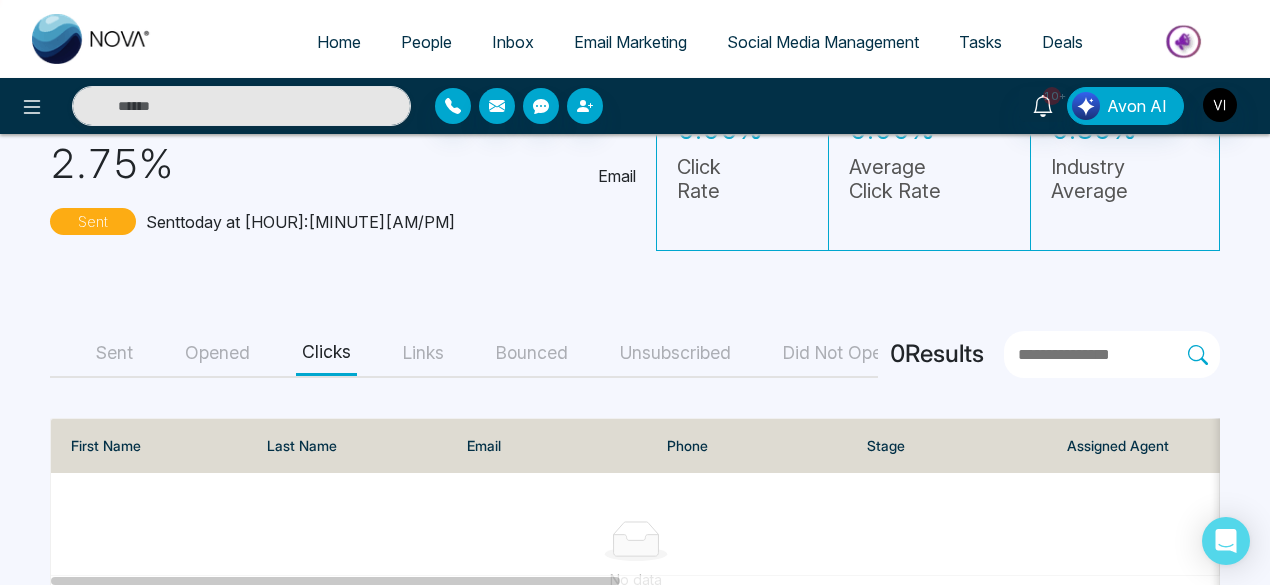click on "Opened" at bounding box center (217, 353) 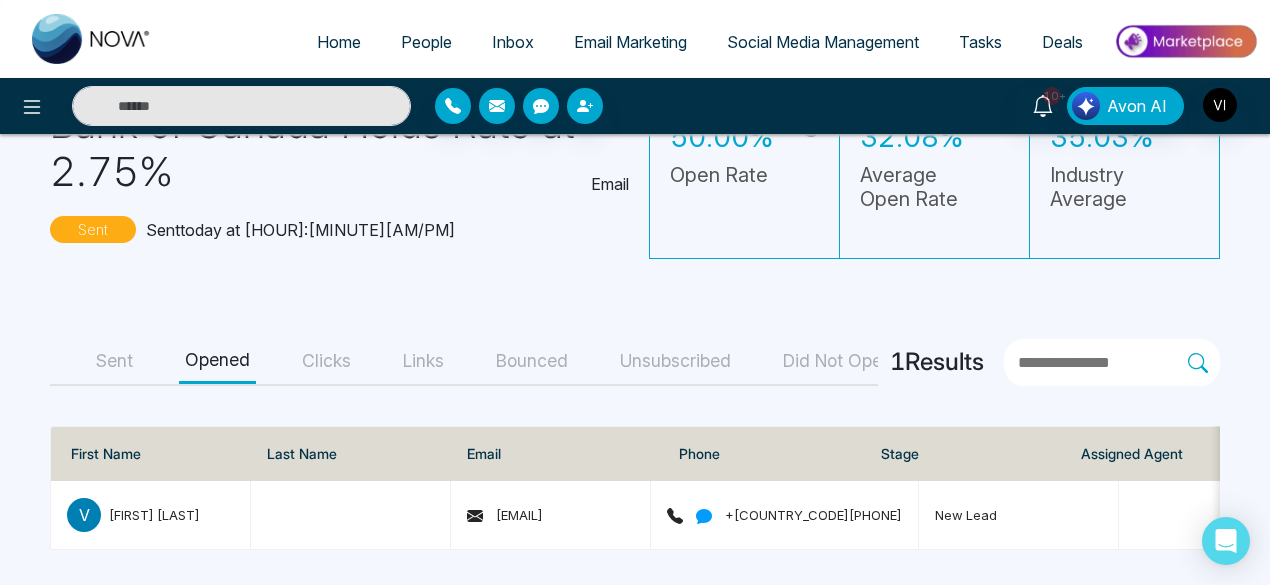click on "Clicks" at bounding box center (326, 361) 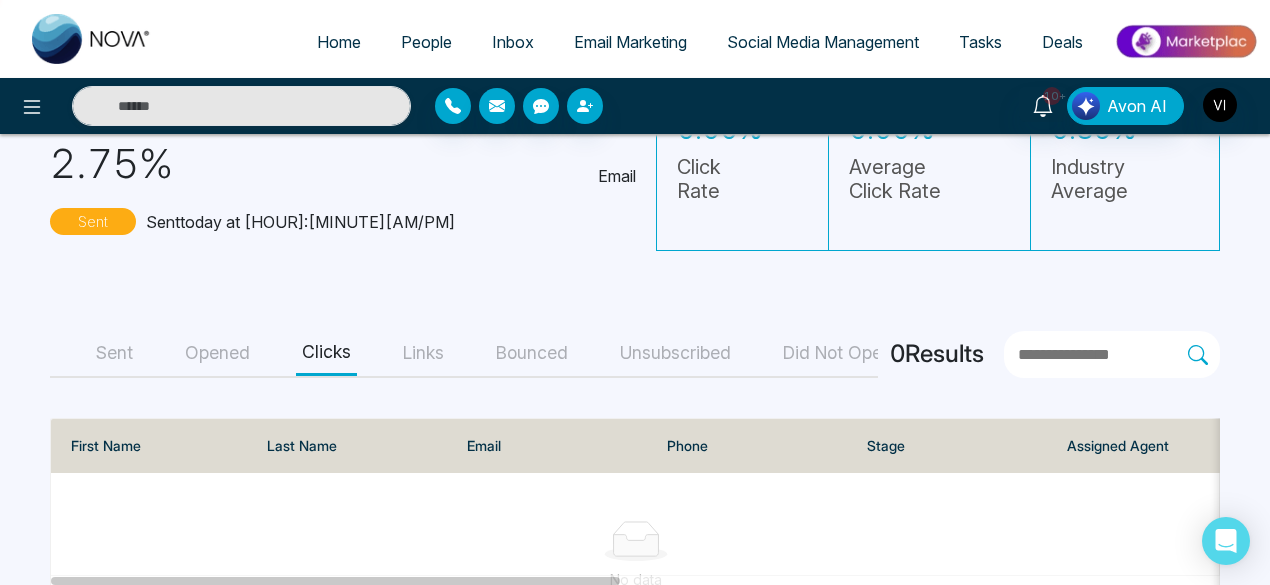 click on "Opened" at bounding box center (217, 353) 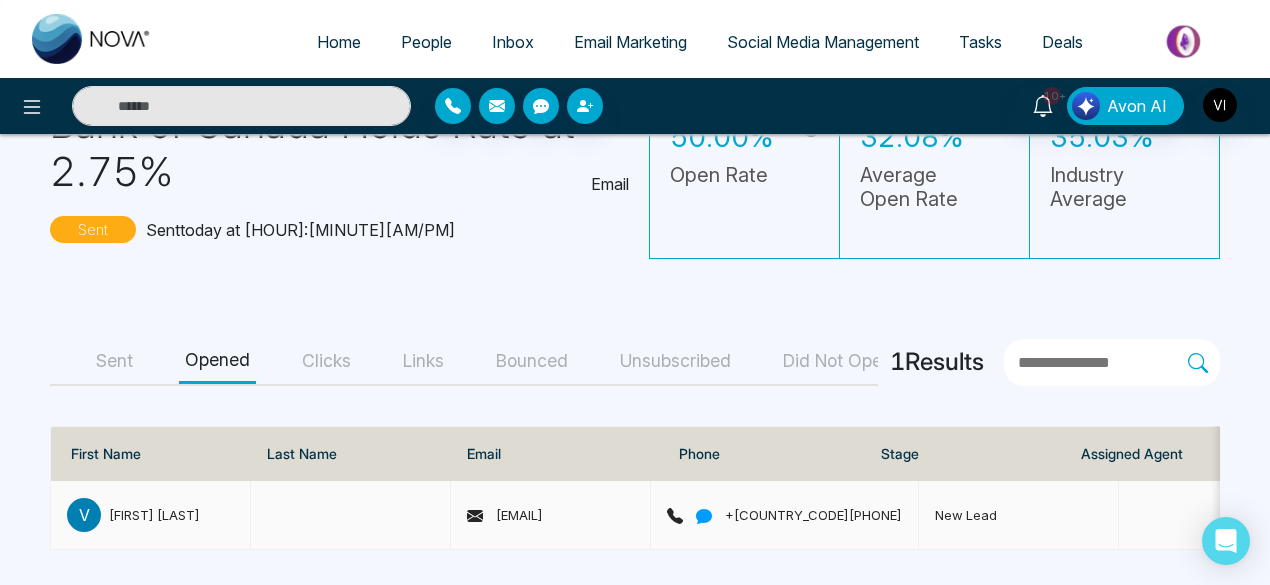 scroll, scrollTop: 0, scrollLeft: 359, axis: horizontal 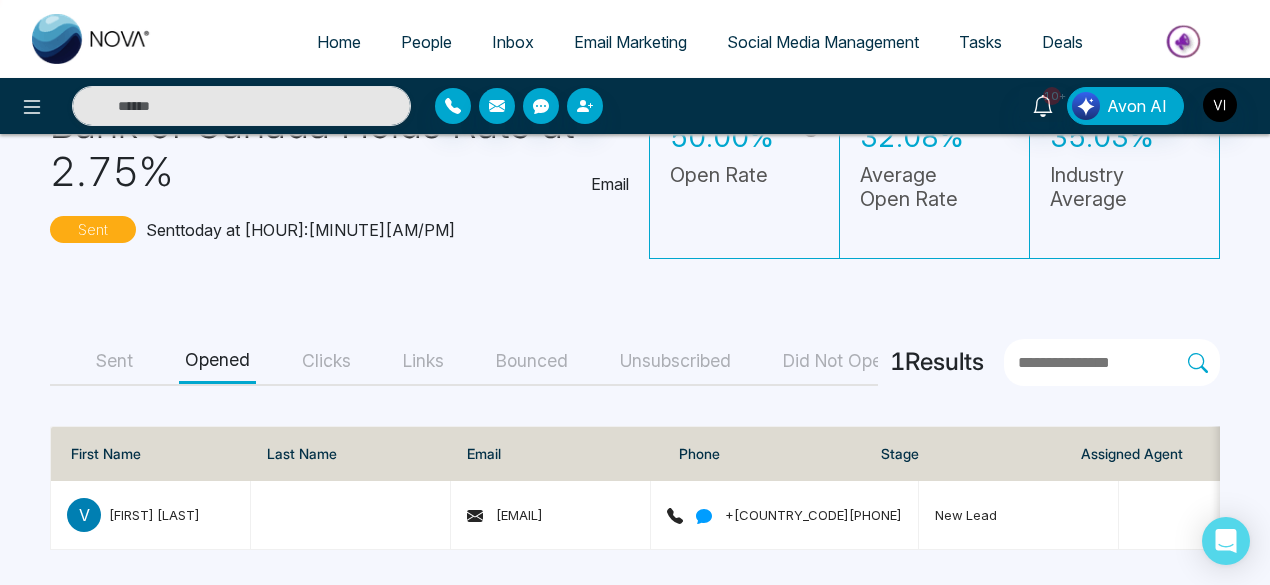 click on "Unsubscribed" at bounding box center [675, 361] 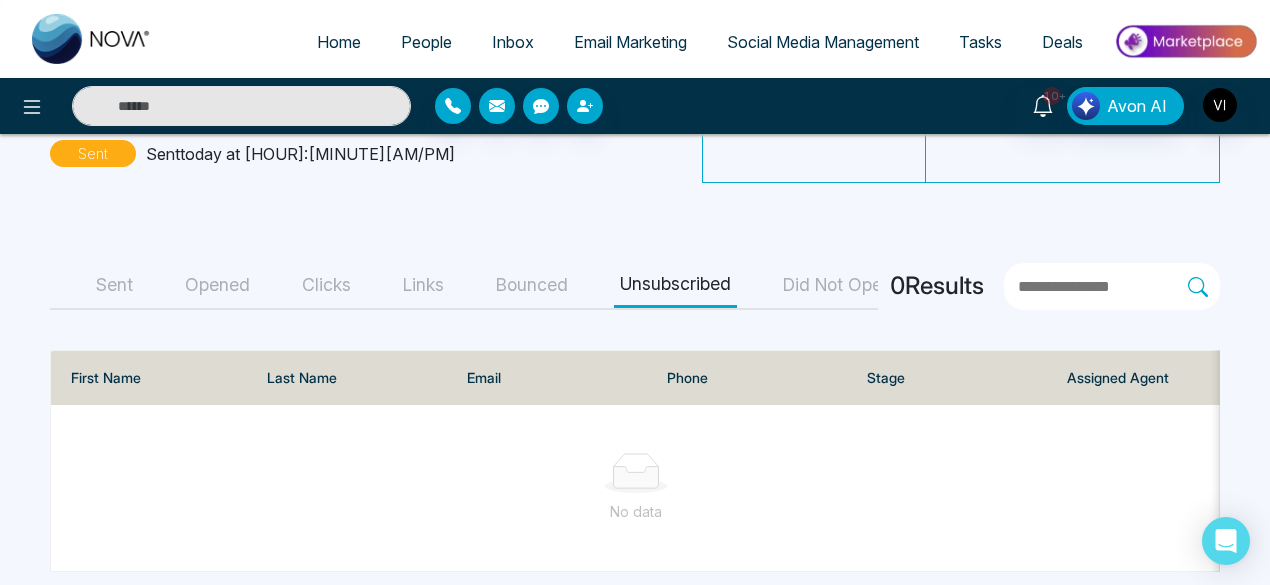 scroll, scrollTop: 207, scrollLeft: 0, axis: vertical 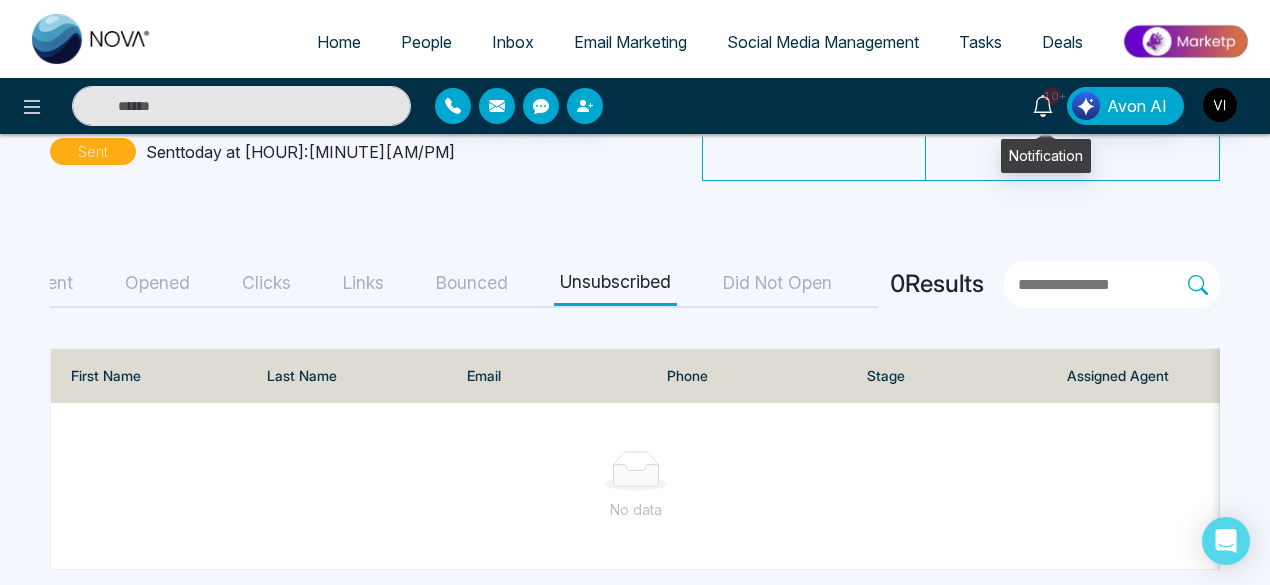 click 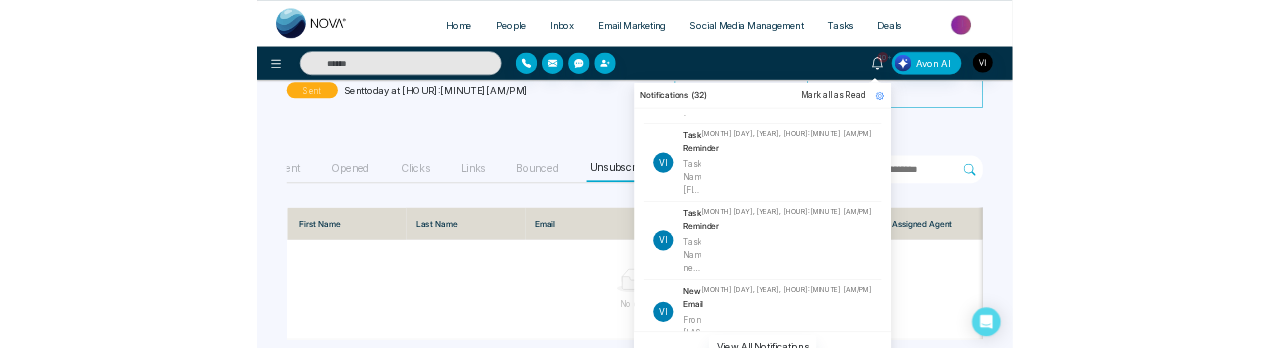 scroll, scrollTop: 247, scrollLeft: 0, axis: vertical 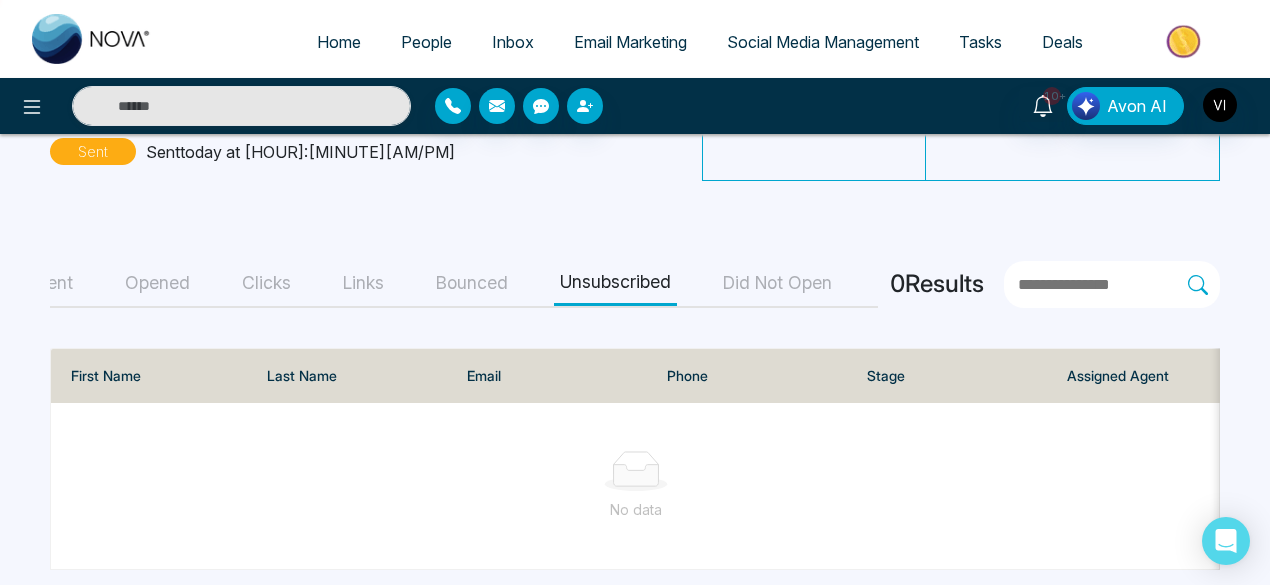 drag, startPoint x: 828, startPoint y: 257, endPoint x: 826, endPoint y: 81, distance: 176.01137 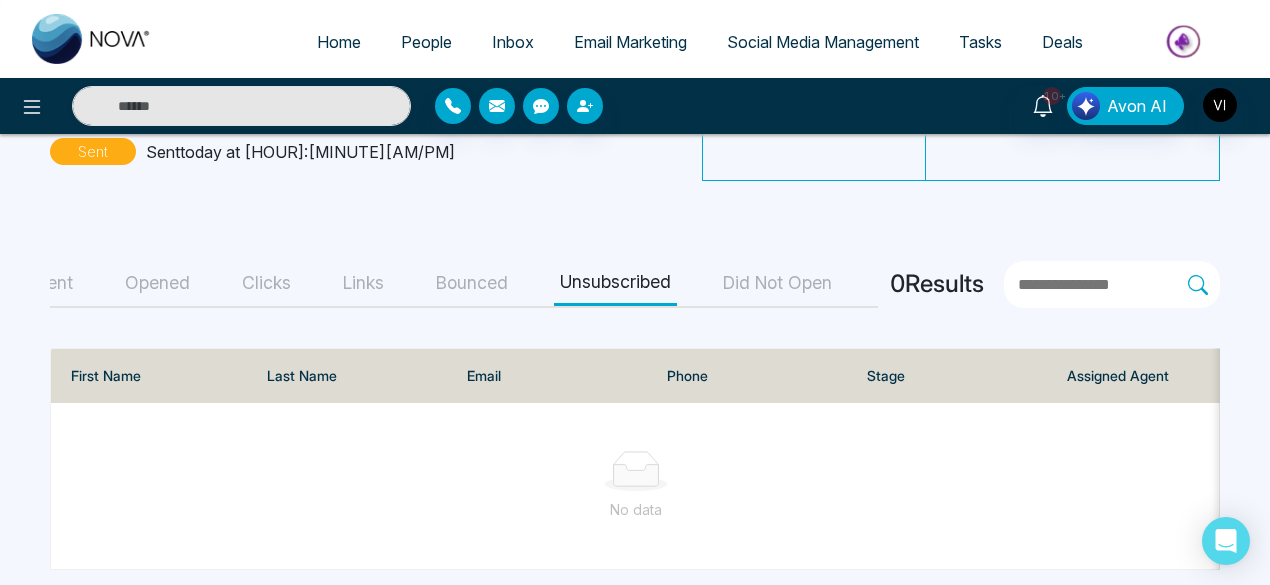 click on "[NUMBER] Notifications ([NUMBER]) Mark all as Read vi New Email From: [FIRST] [LAST] [MONTH] [DAY], [YEAR], [HOUR]:[MINUTE] [AM/PM] vi Task Reminder Task Name: [FIRST]
Type: Follow Up - [FIRST] [LAST] [MONTH] [DAY], [YEAR], [HOUR]:[MINUTE] [AM/PM] vi Task Reminder Task Name: [FIRST]
Type: Follow Up - [LAST] [MONTH] [DAY], [YEAR], [HOUR]:[MINUTE] [AM/PM] vi Task Reminder Task Name: new templa...
Type: Follow Up - [LAST] [MONTH] [DAY], [YEAR], [HOUR]:[MINUTE] [AM/PM] vi New Email From: [LAST] [MONTH] [DAY], [YEAR], [HOUR]:[MINUTE] [AM/PM] vi New Email From: [FIRST] [LAST] [MONTH] [DAY], [YEAR], [HOUR]:[MINUTE] [AM/PM] vi Appointment Reminder Appointment Name: new templa...
Type: In-Person - [LAST] [MONTH] [DAY], [YEAR], [HOUR]:[MINUTE] [AM/PM] vi Appointment Reminder Appointment Name: new templa...
Type: In-Person - [FIRST] [LAST] [MONTH] [DAY], [YEAR], [HOUR]:[MINUTE] [AM/PM] vi Appointment Reminder Appointment Name: new templa...
Type: In-Person - [FIRST] [LAST] [MONTH] [DAY], [YEAR], [HOUR]:[MINUTE] [AM/PM] vi Appointment Reminder Appointment Name: new templa...
Type: In-Person - [FIRST] [LAST] [MONTH] [DAY], [YEAR], [HOUR]:[MINUTE] [AM/PM] vi Appointment Reminder Appointment Name: new templa...
Type: In-Person - [FIRST] [LAST] [MONTH] [DAY], [YEAR], [HOUR]:[MINUTE] [AM/PM]" at bounding box center [635, 106] 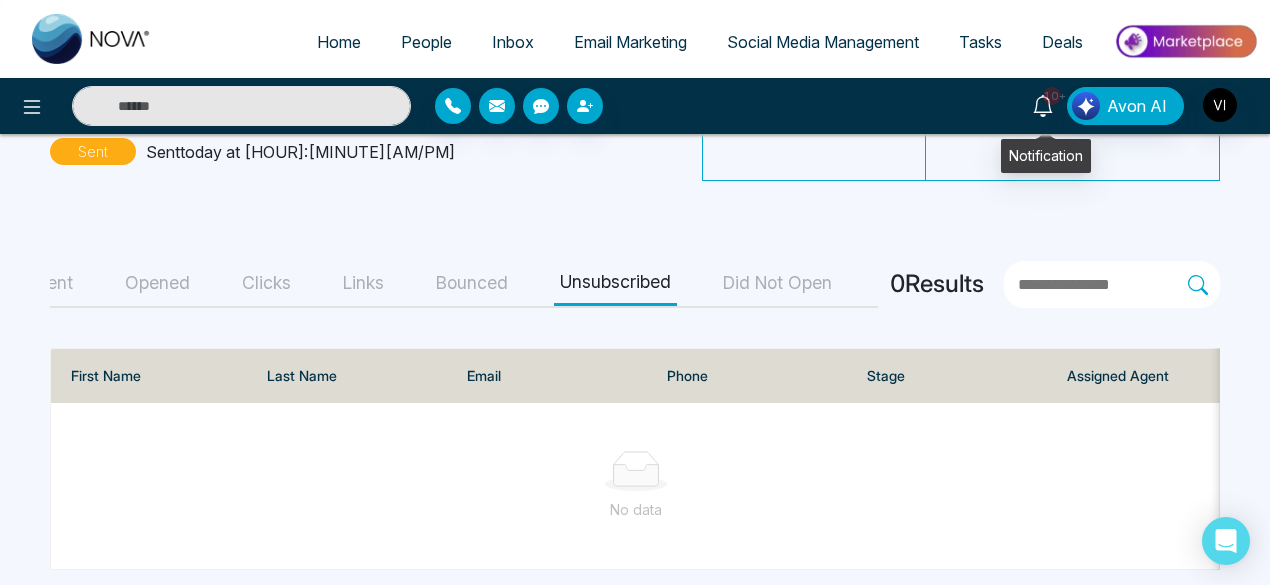 click on "10+" at bounding box center (1052, 96) 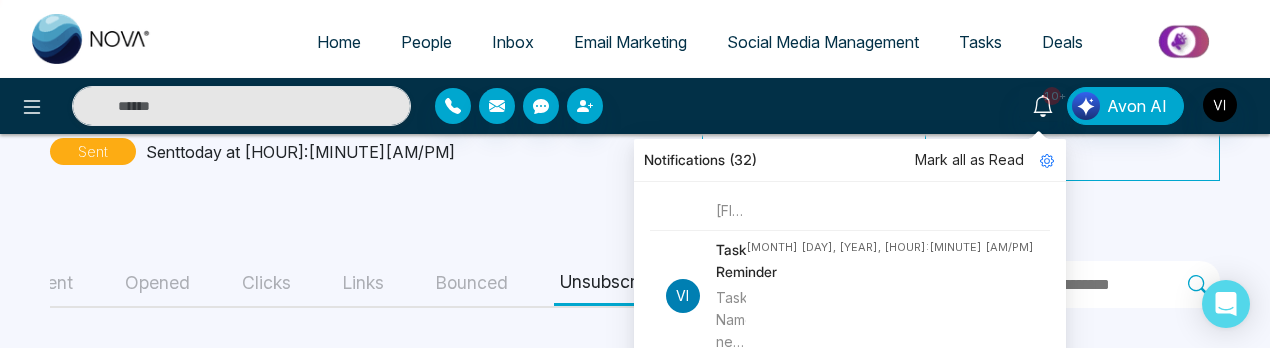 scroll, scrollTop: 357, scrollLeft: 0, axis: vertical 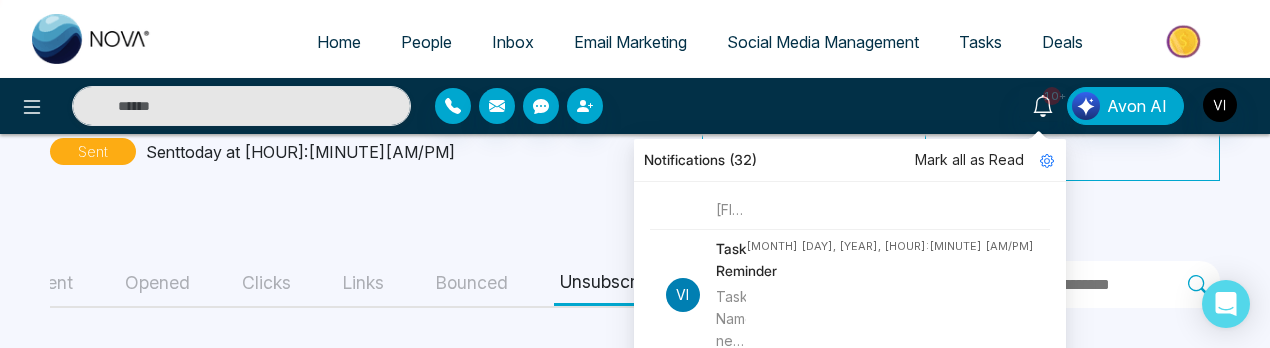 click on "Email Marketing" at bounding box center (630, 42) 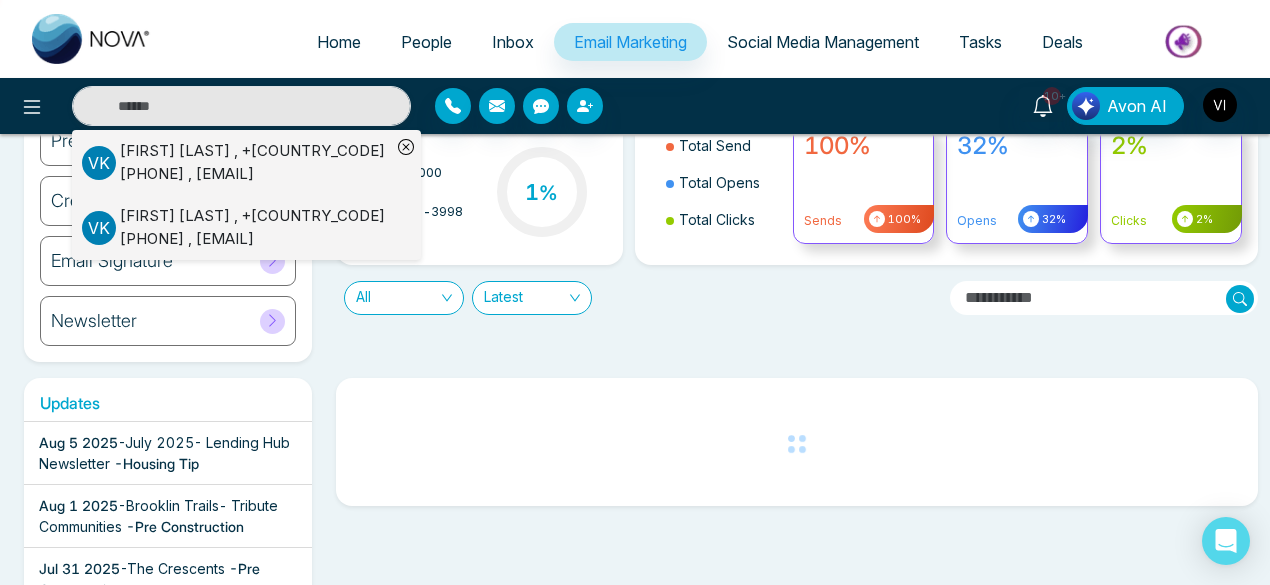 scroll, scrollTop: 102, scrollLeft: 0, axis: vertical 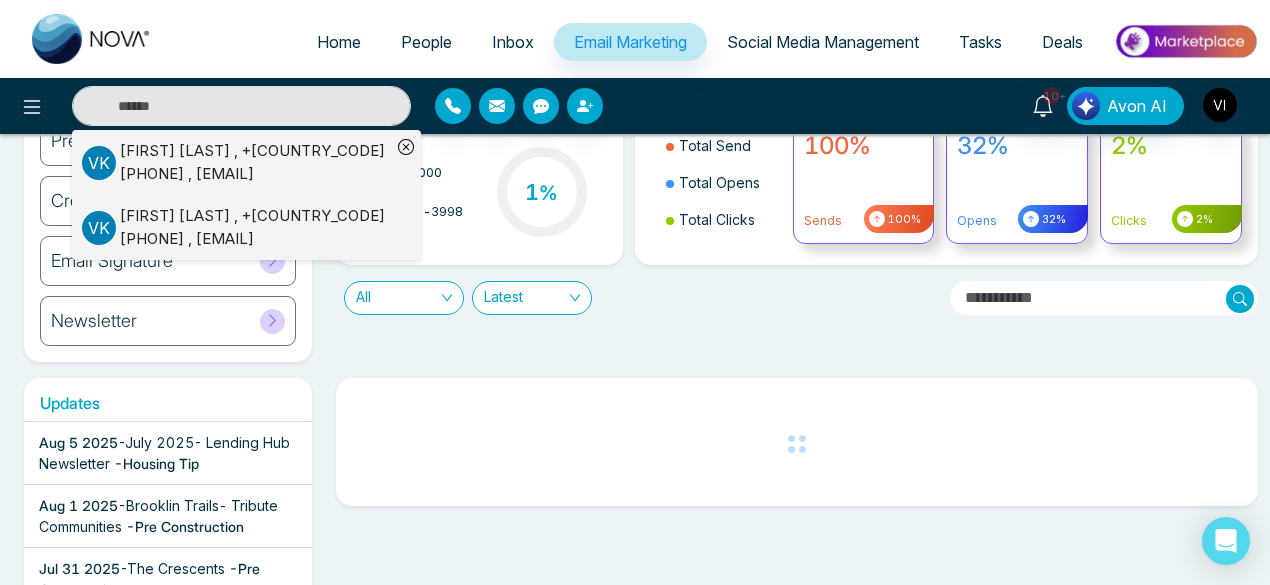click 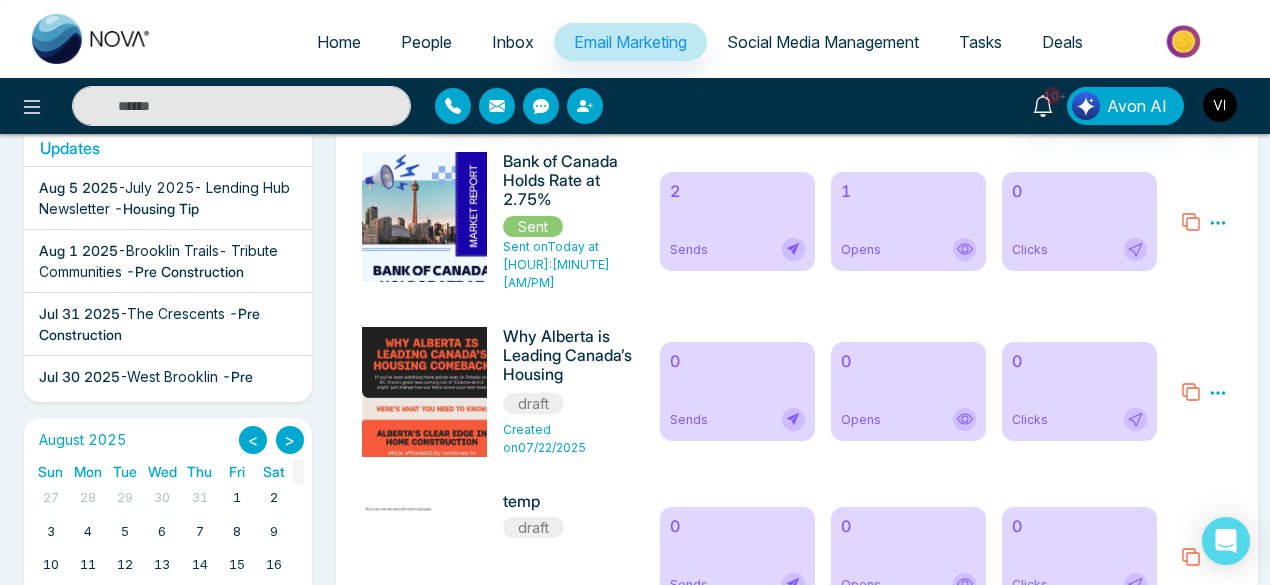 scroll, scrollTop: 370, scrollLeft: 0, axis: vertical 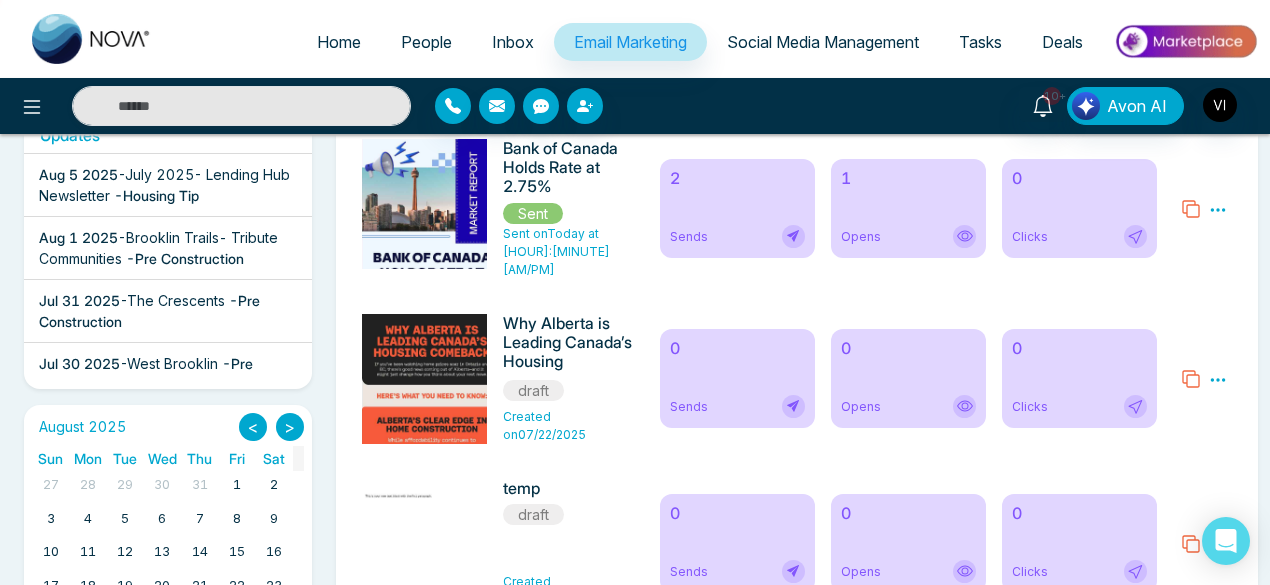 click 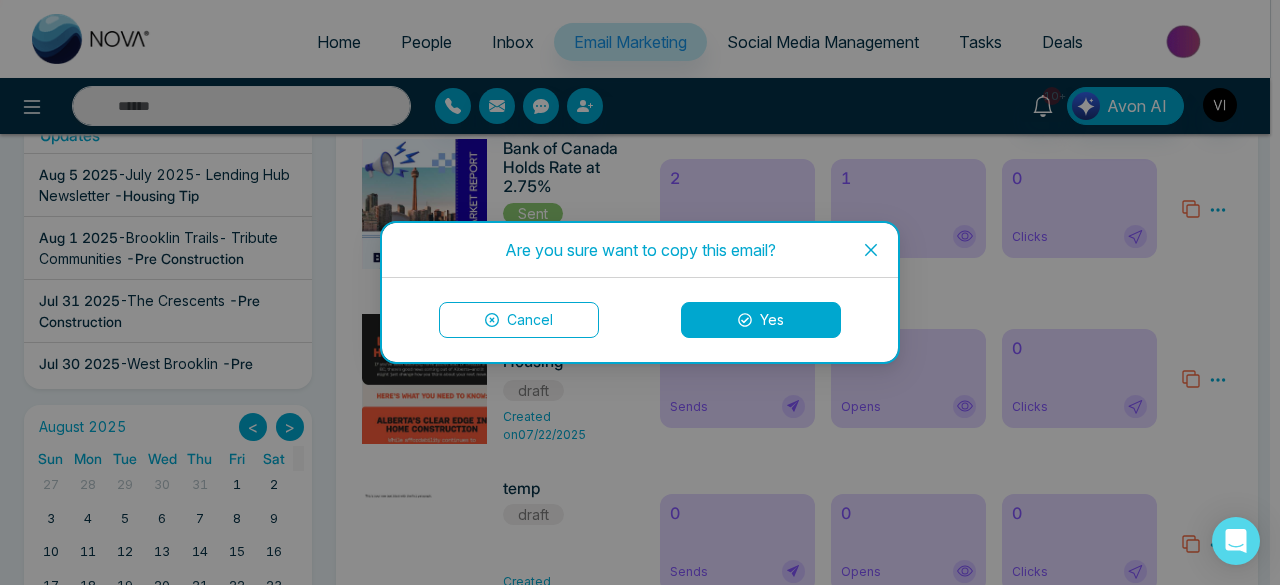 click 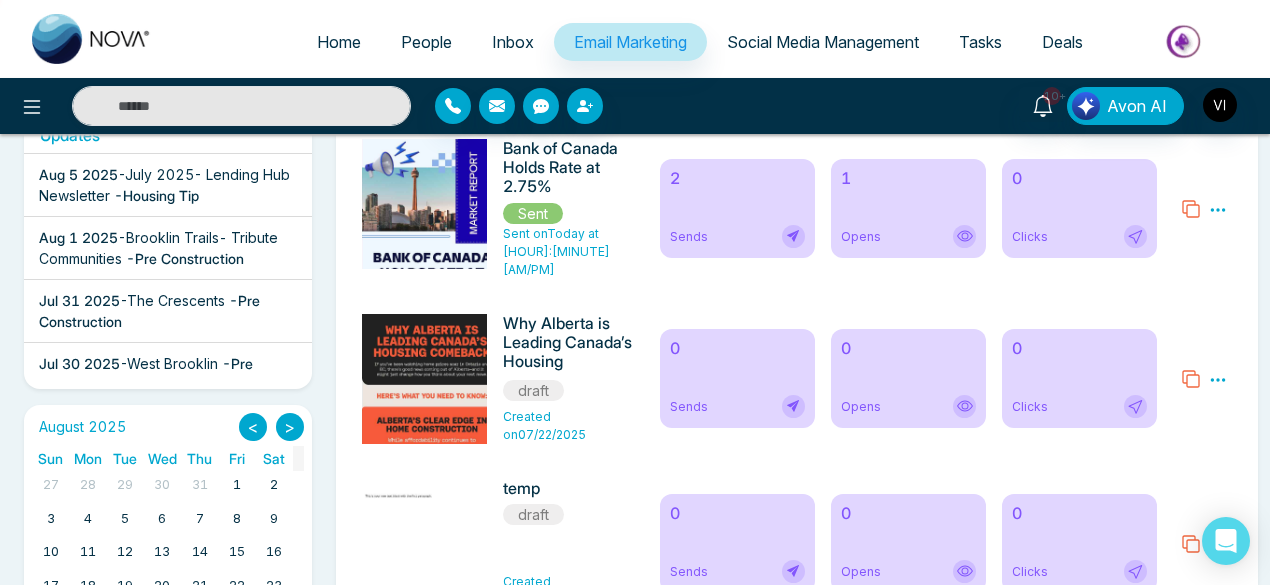 scroll, scrollTop: 0, scrollLeft: 0, axis: both 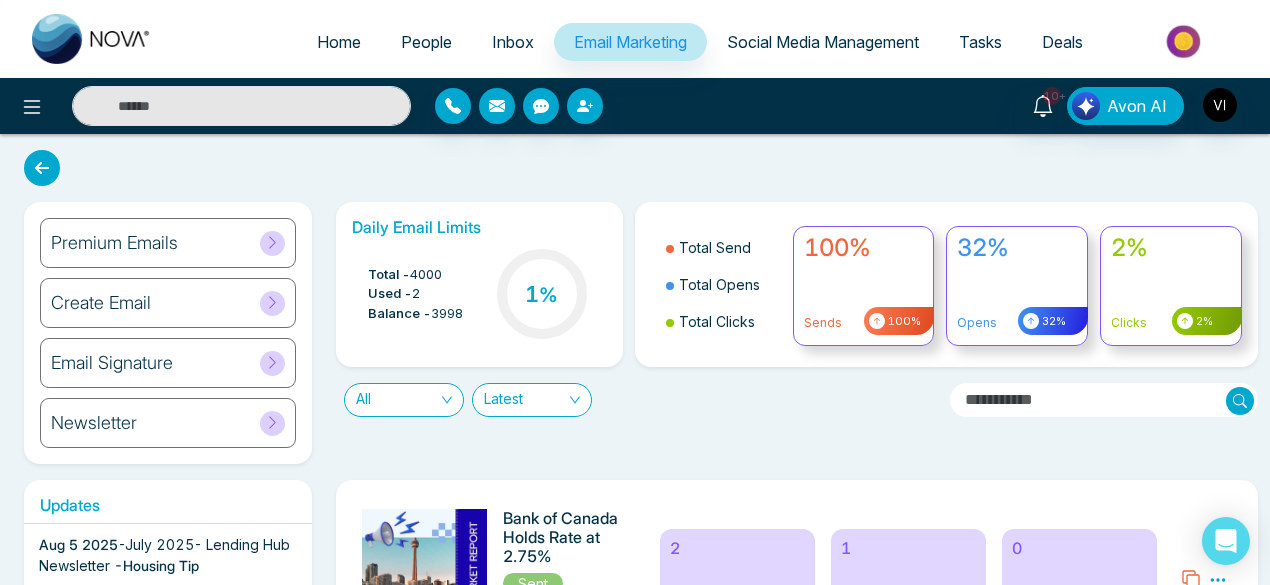 click at bounding box center [272, 243] 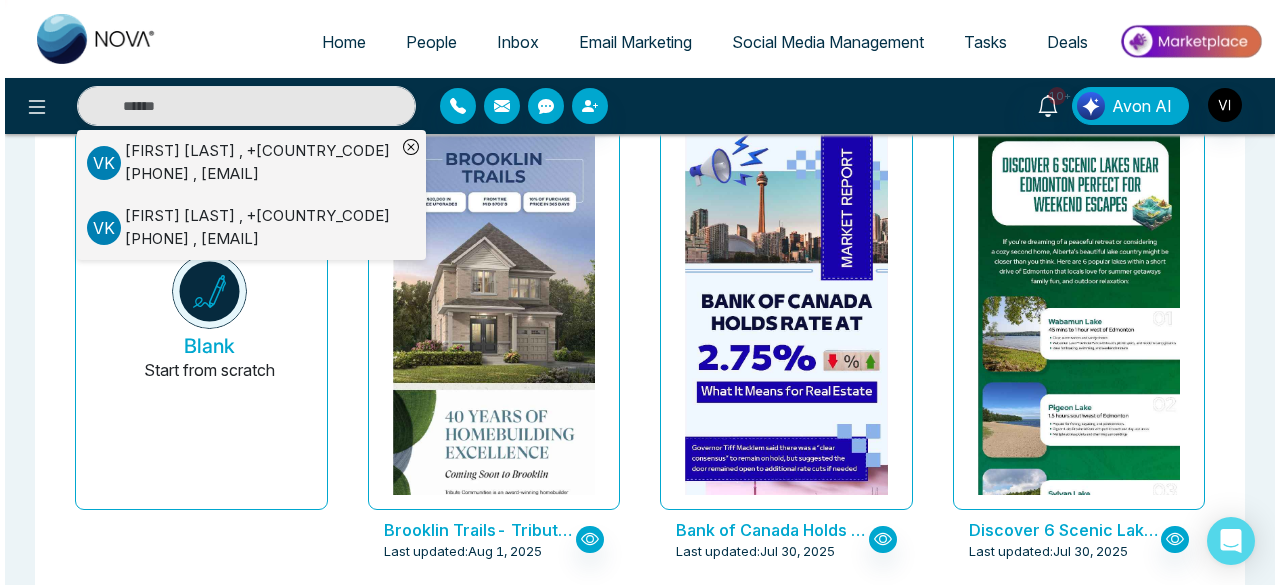 scroll, scrollTop: 160, scrollLeft: 0, axis: vertical 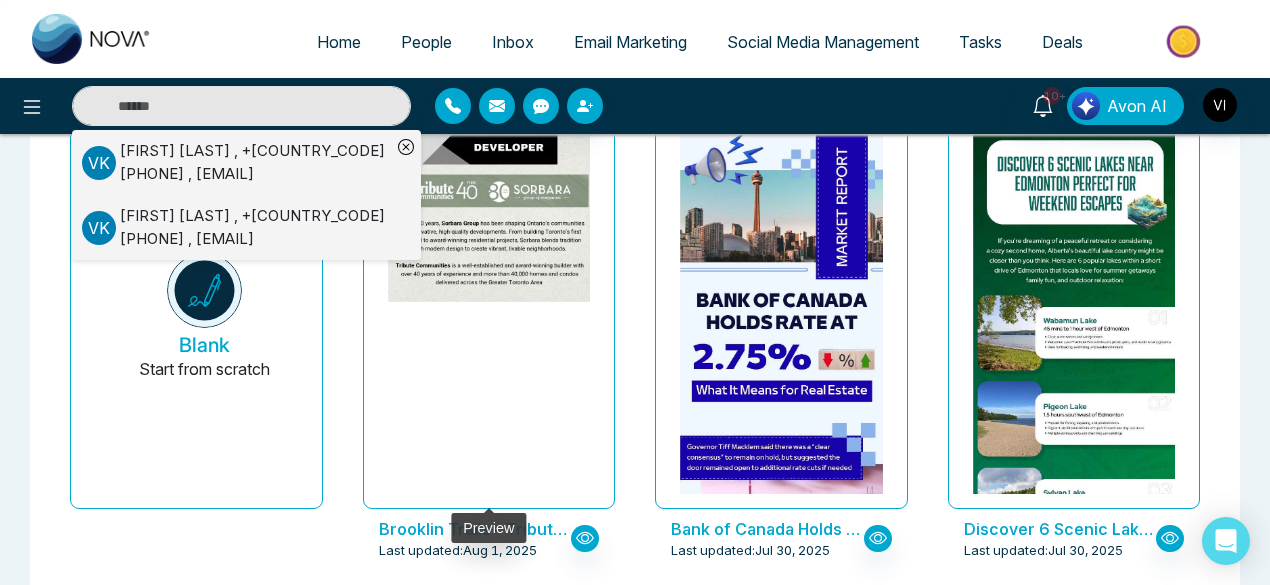 click at bounding box center (488, -553) 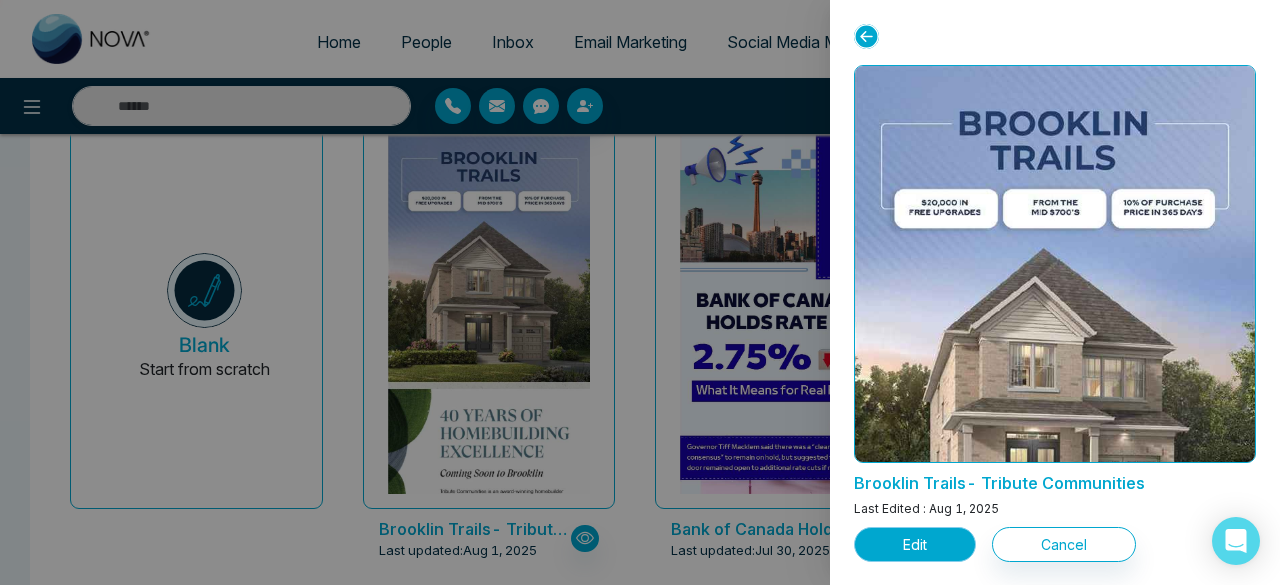 click on "Edit" at bounding box center (915, 544) 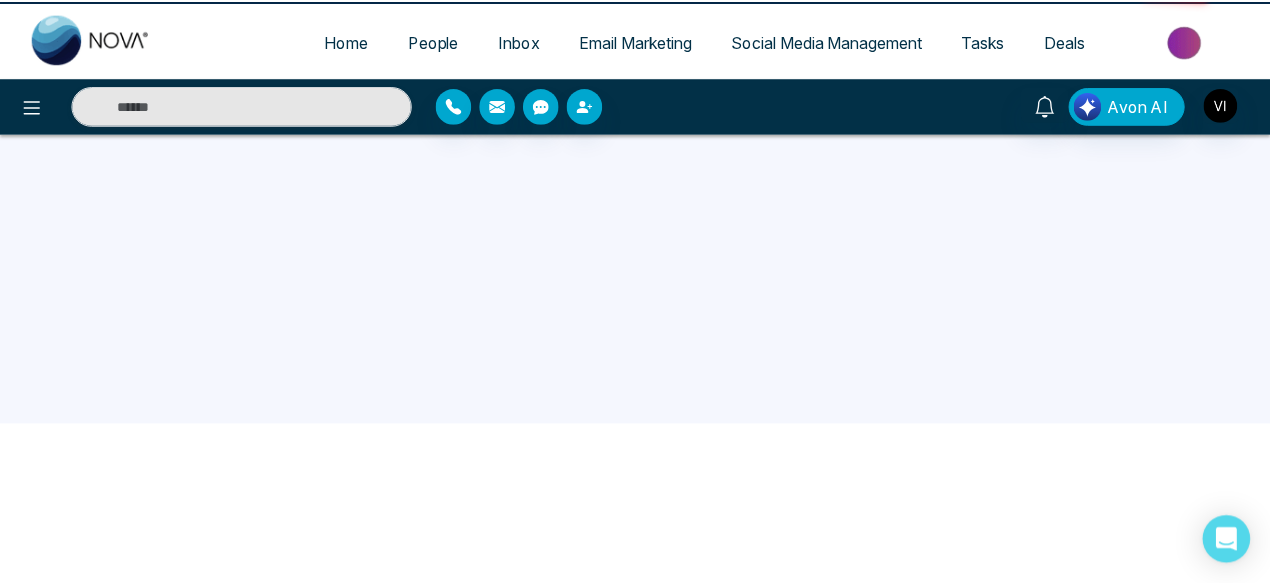 scroll, scrollTop: 0, scrollLeft: 0, axis: both 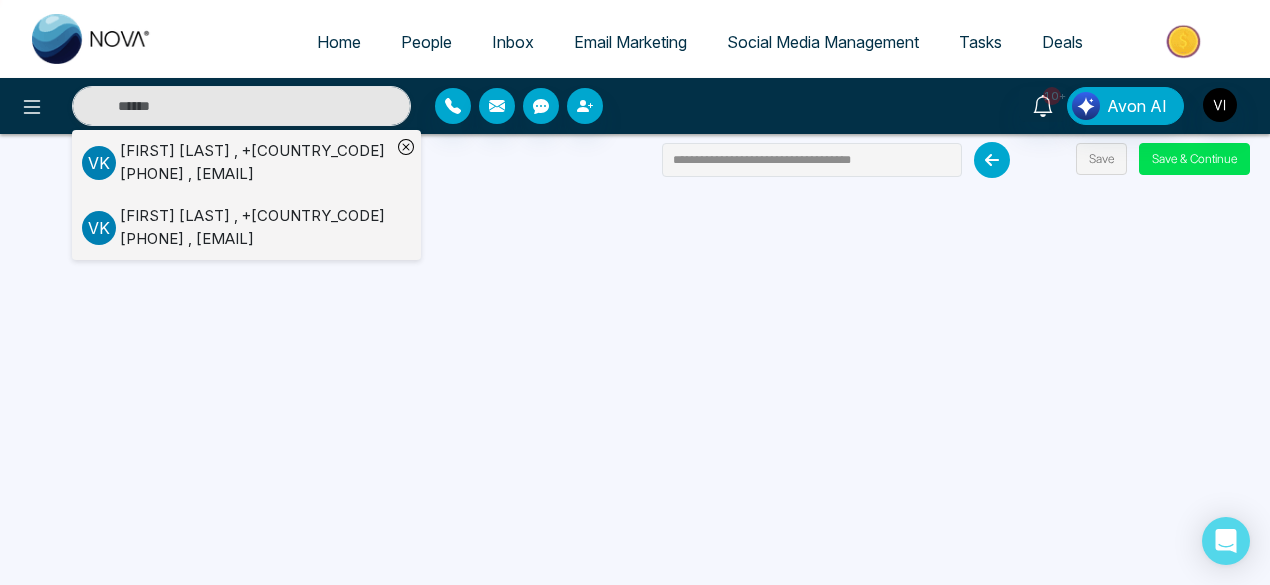 click 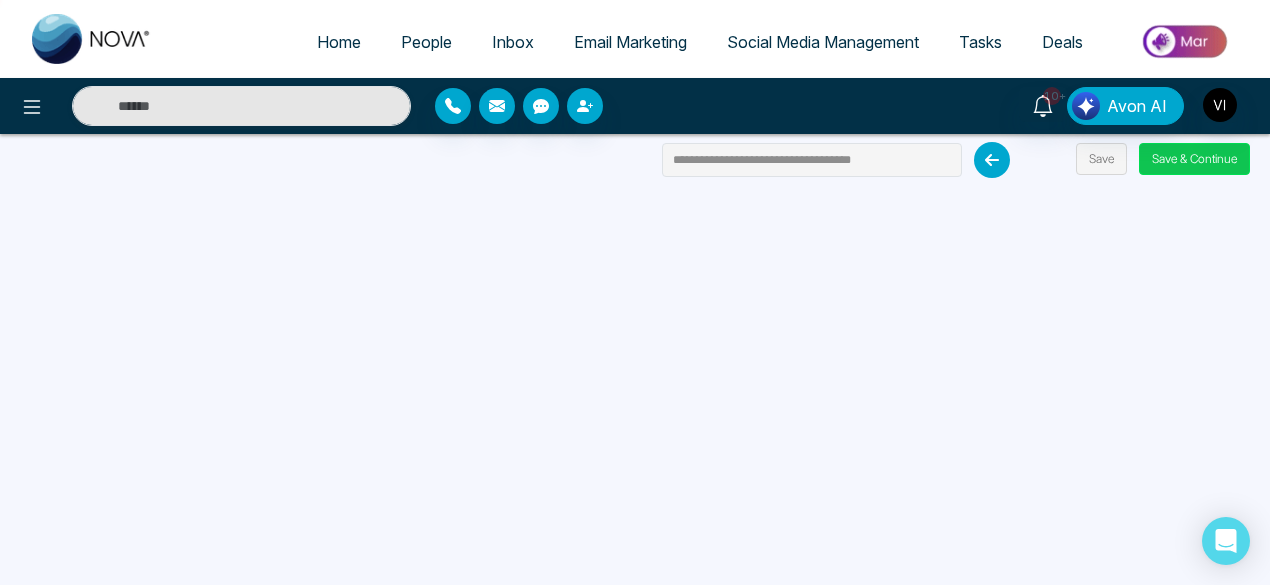 click on "Save & Continue" at bounding box center [1194, 159] 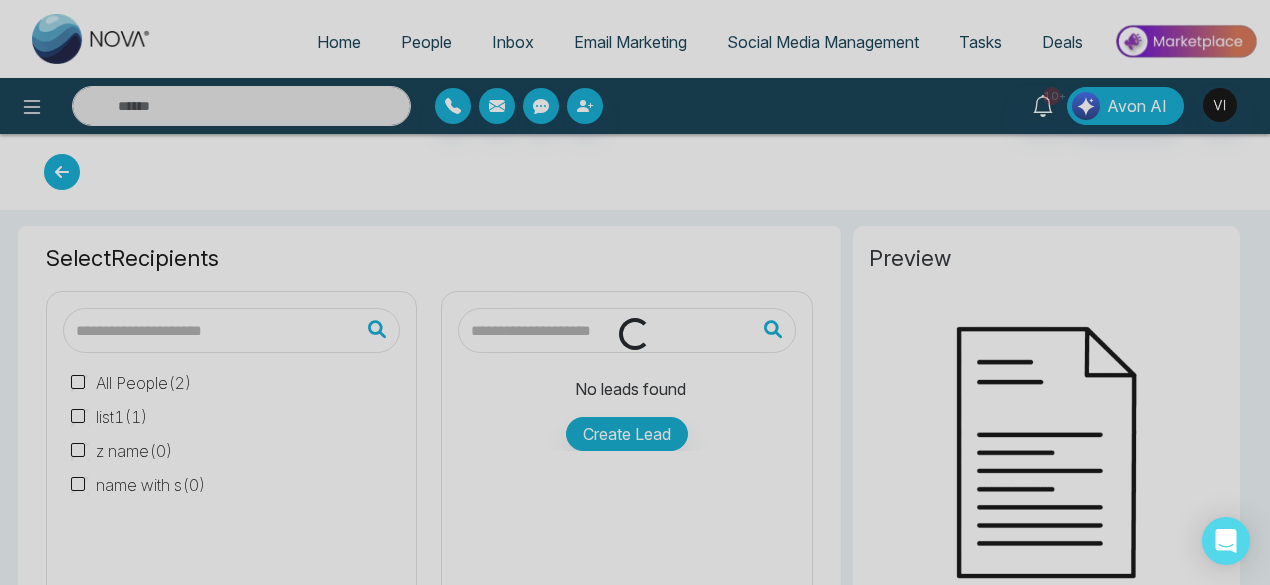 type on "**********" 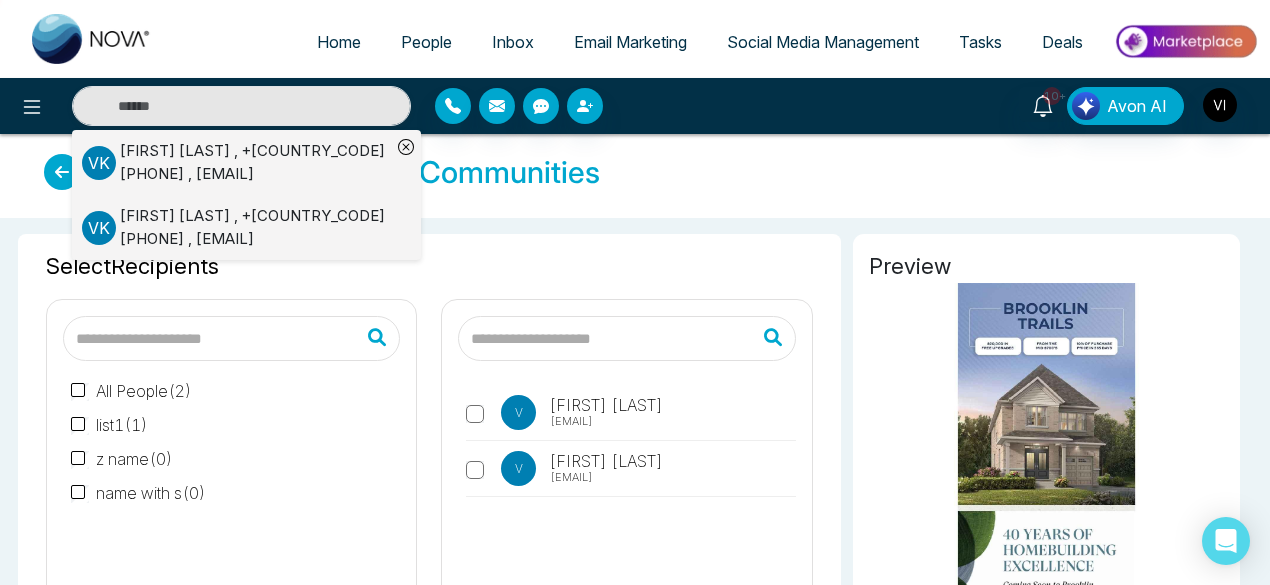 click 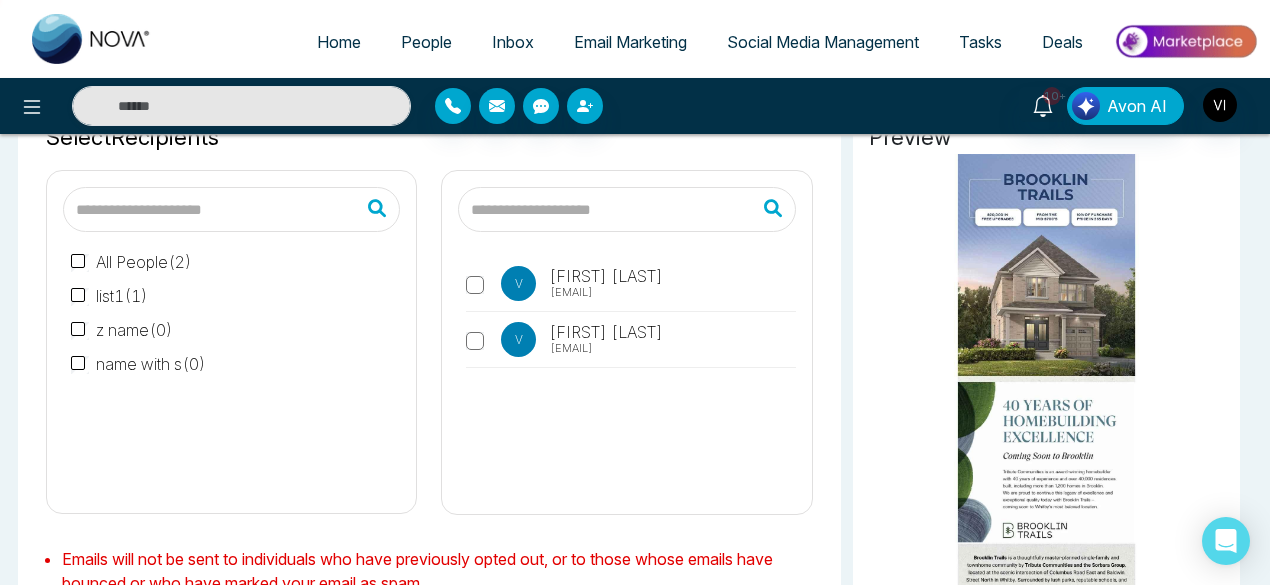 scroll, scrollTop: 131, scrollLeft: 0, axis: vertical 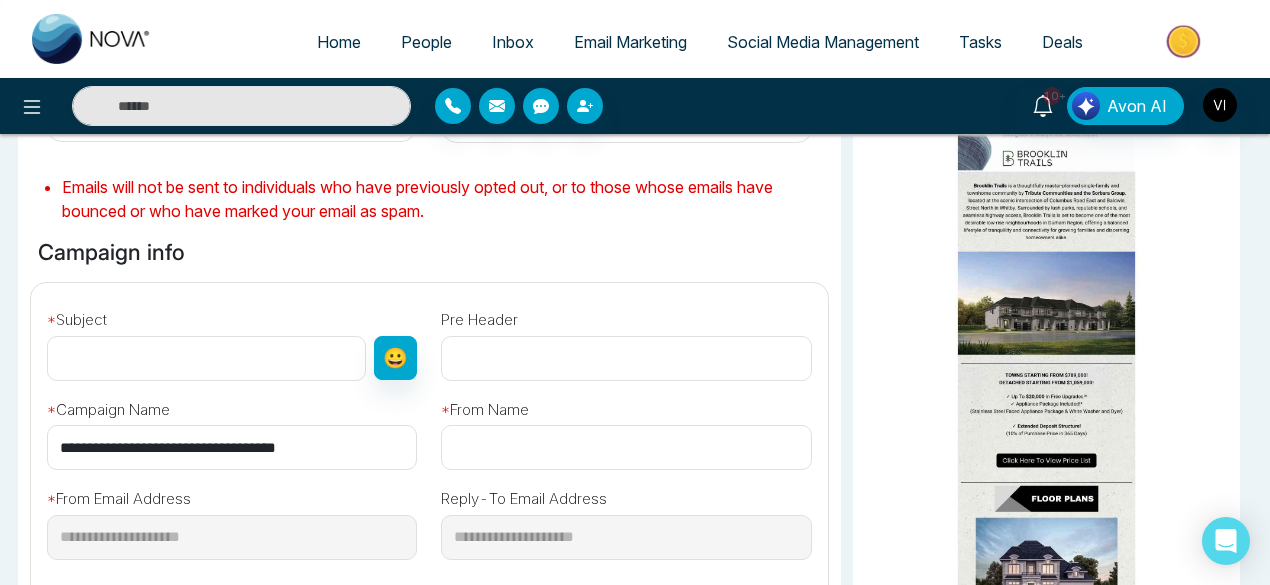 click at bounding box center [206, 358] 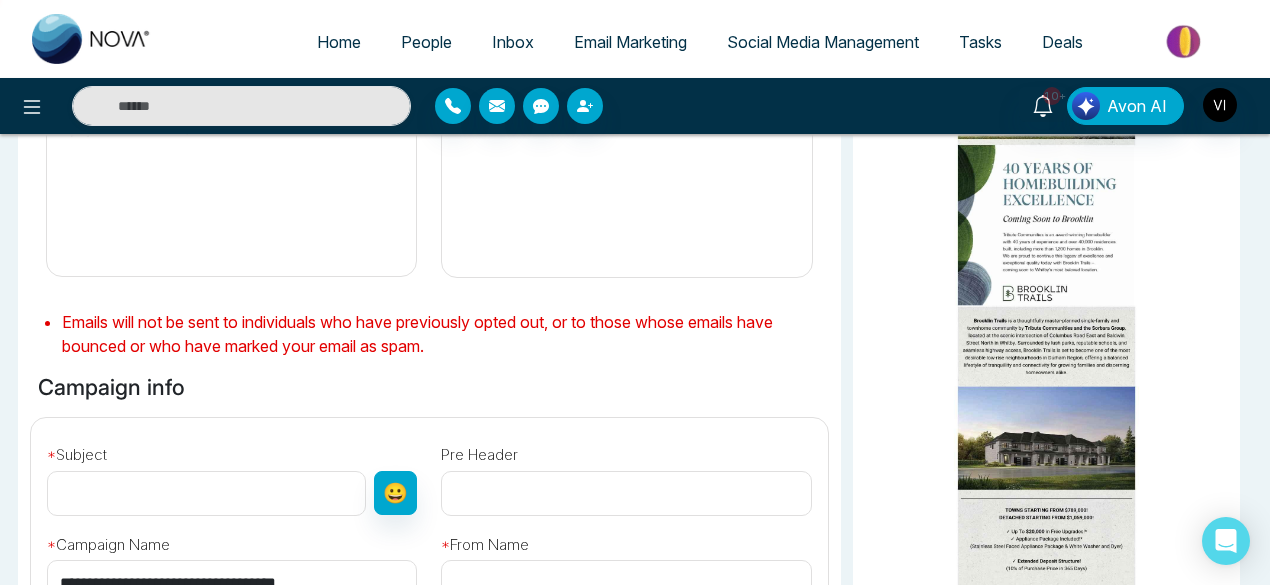 scroll, scrollTop: 367, scrollLeft: 0, axis: vertical 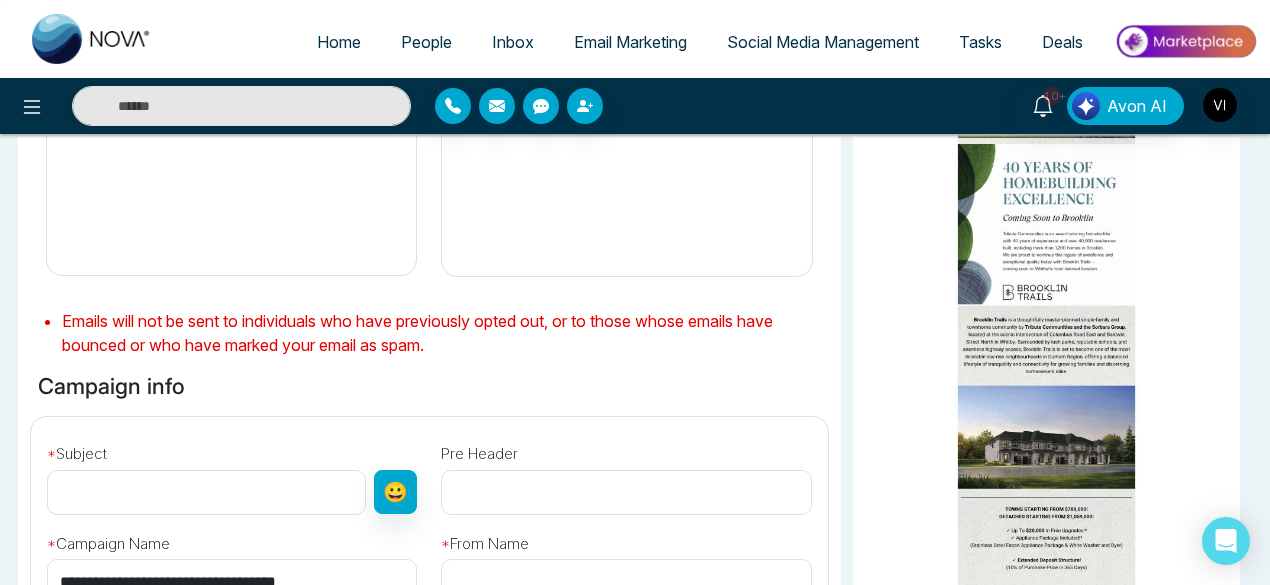 click at bounding box center (206, 492) 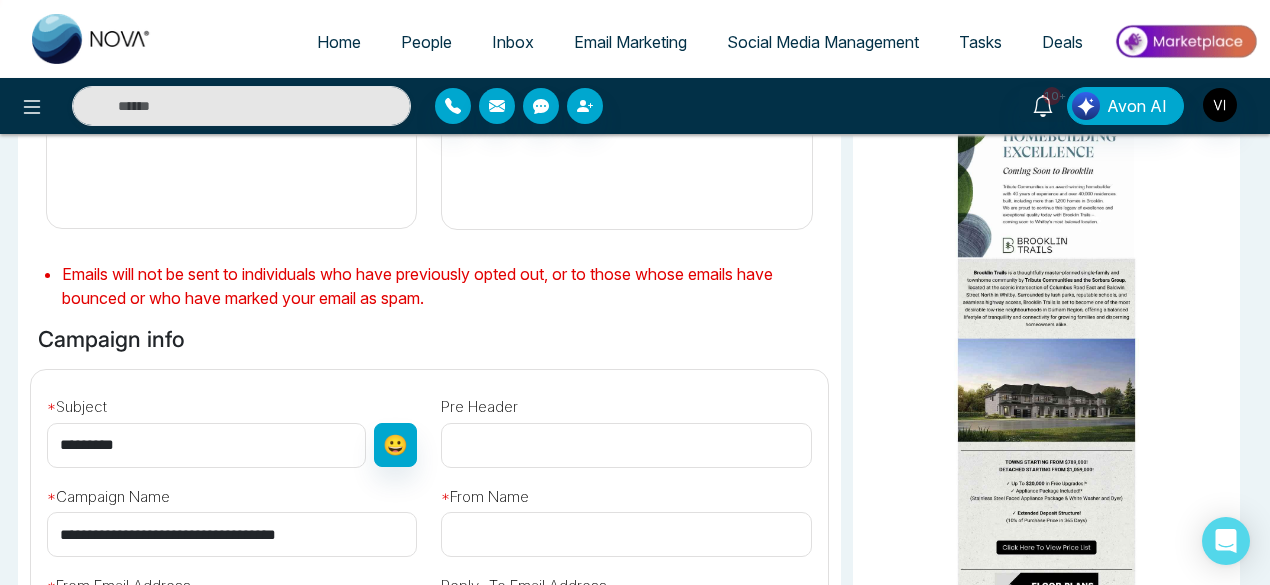 scroll, scrollTop: 416, scrollLeft: 0, axis: vertical 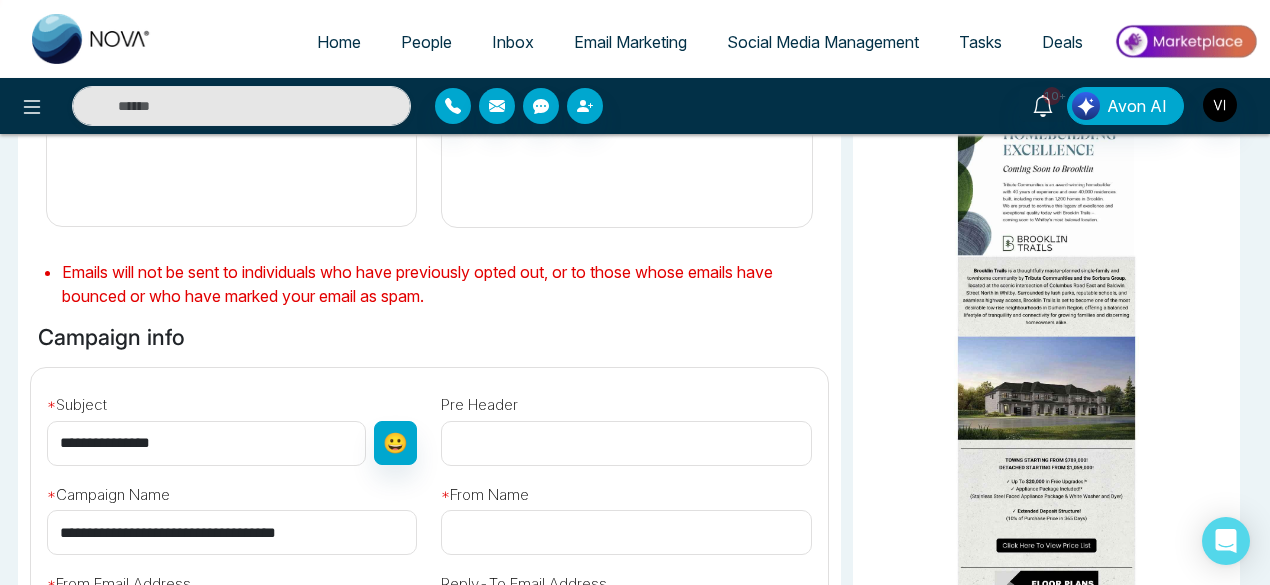 type on "**********" 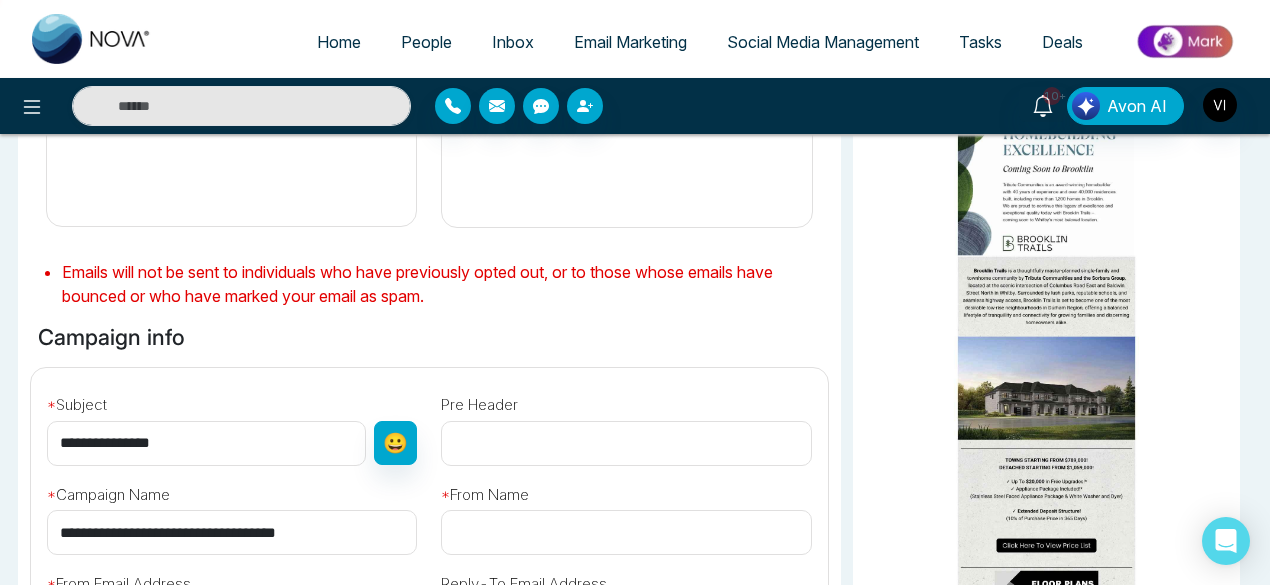 click at bounding box center (626, 443) 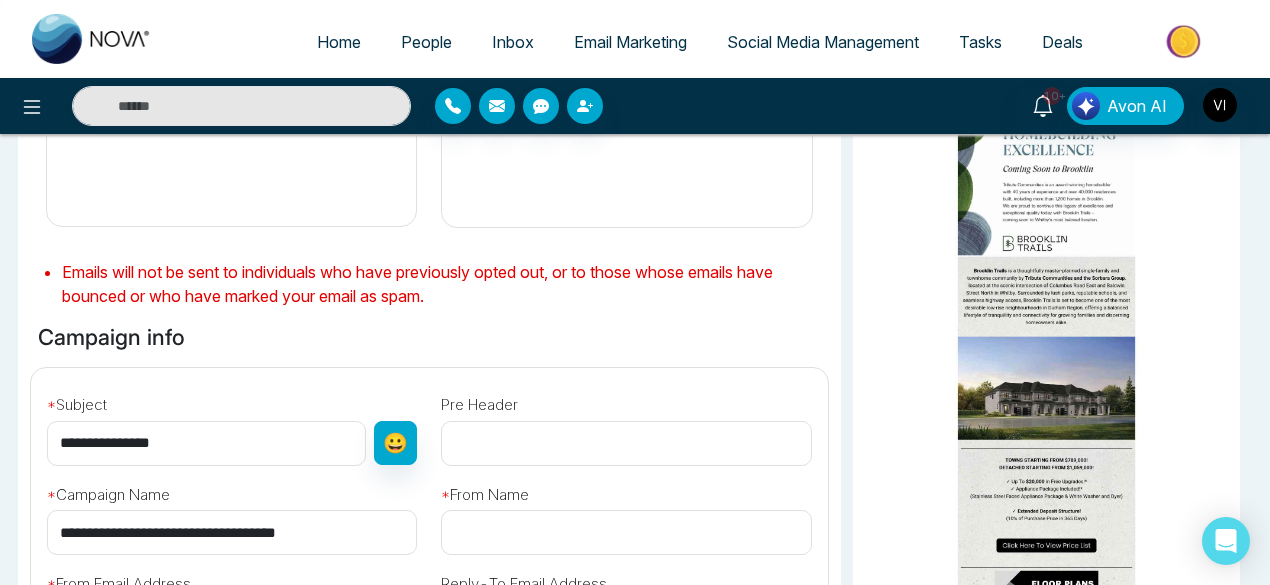 paste on "**********" 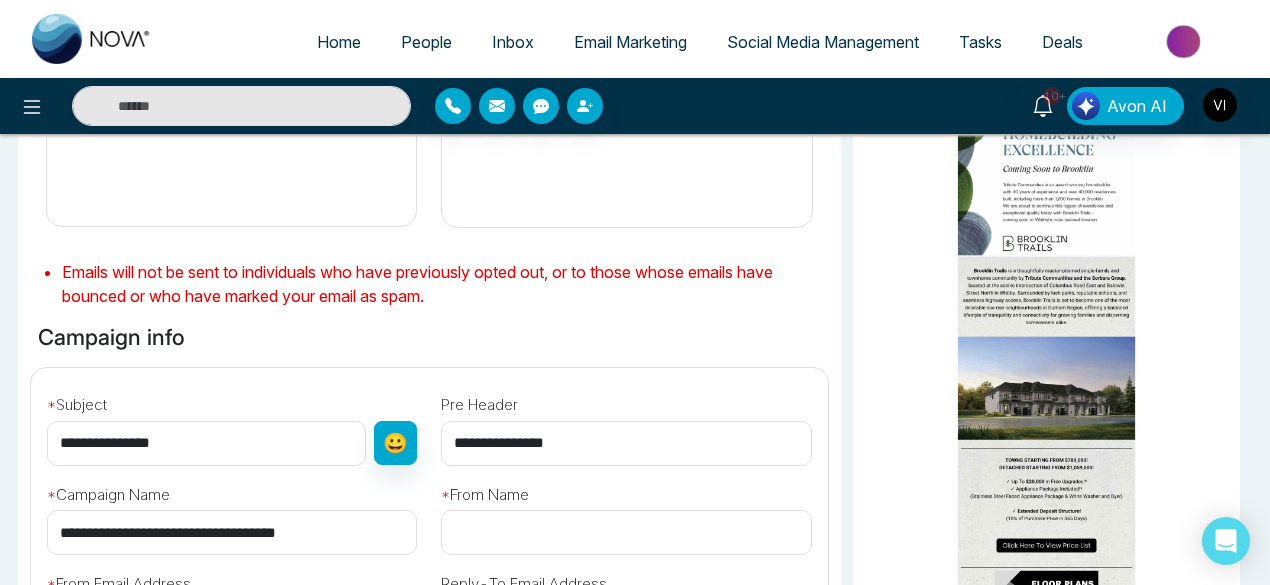 type on "**********" 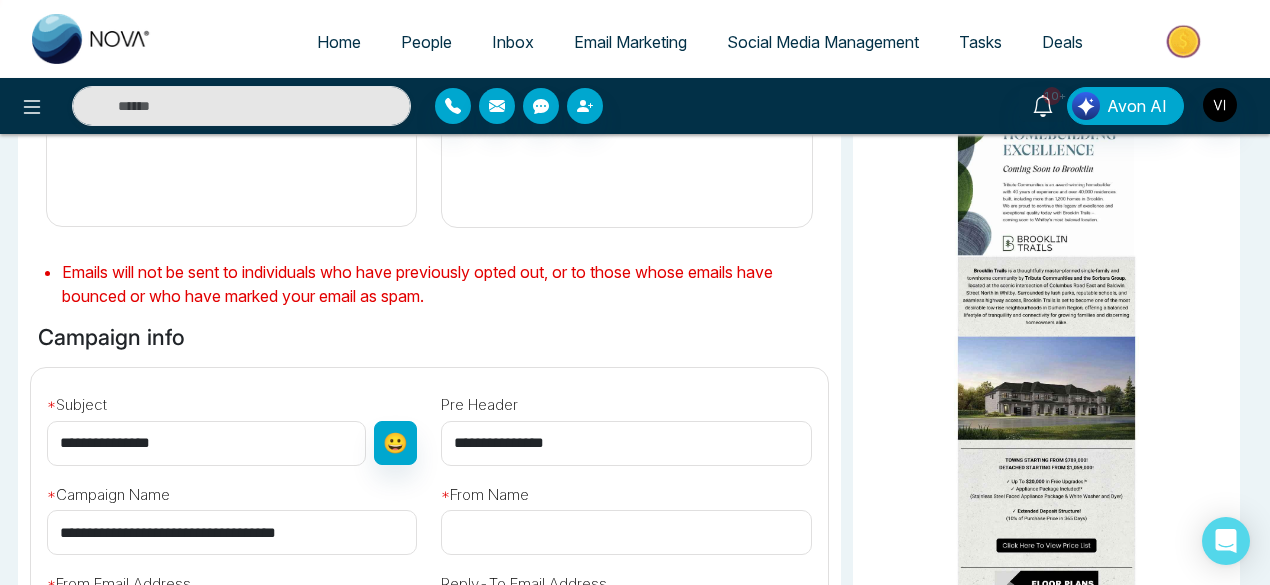click at bounding box center [626, 532] 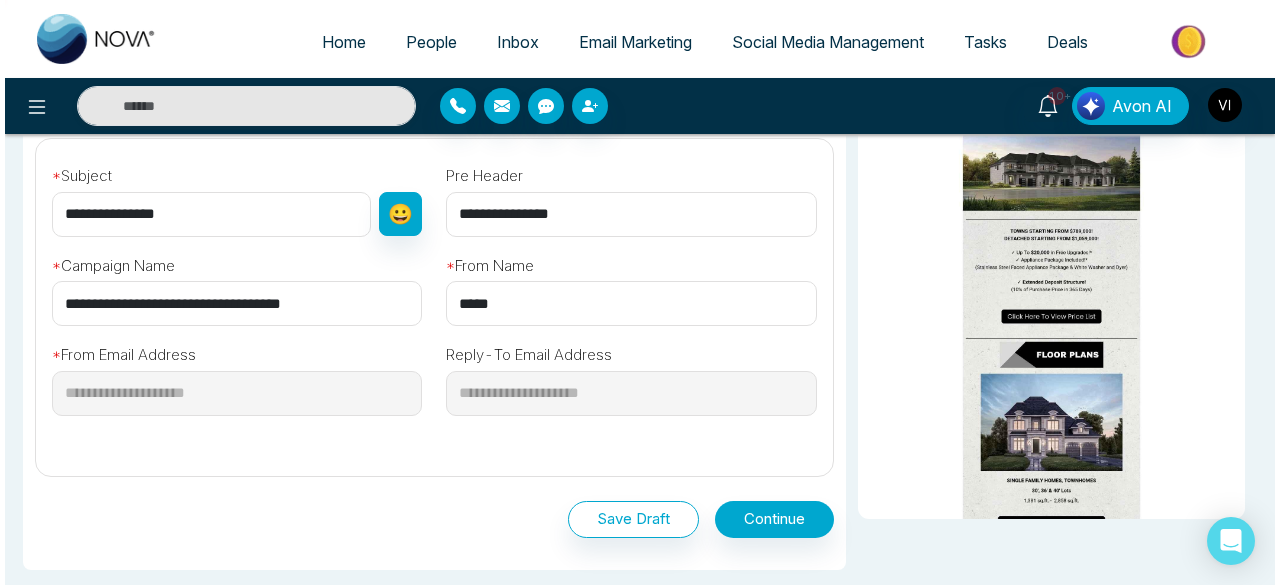 scroll, scrollTop: 646, scrollLeft: 0, axis: vertical 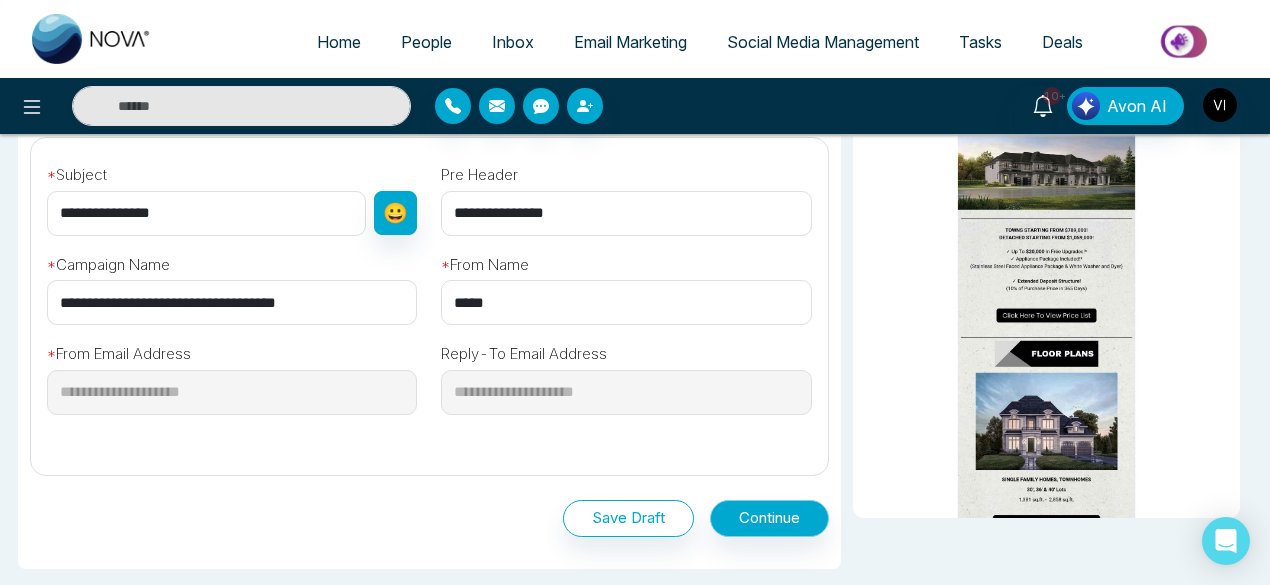 type on "*****" 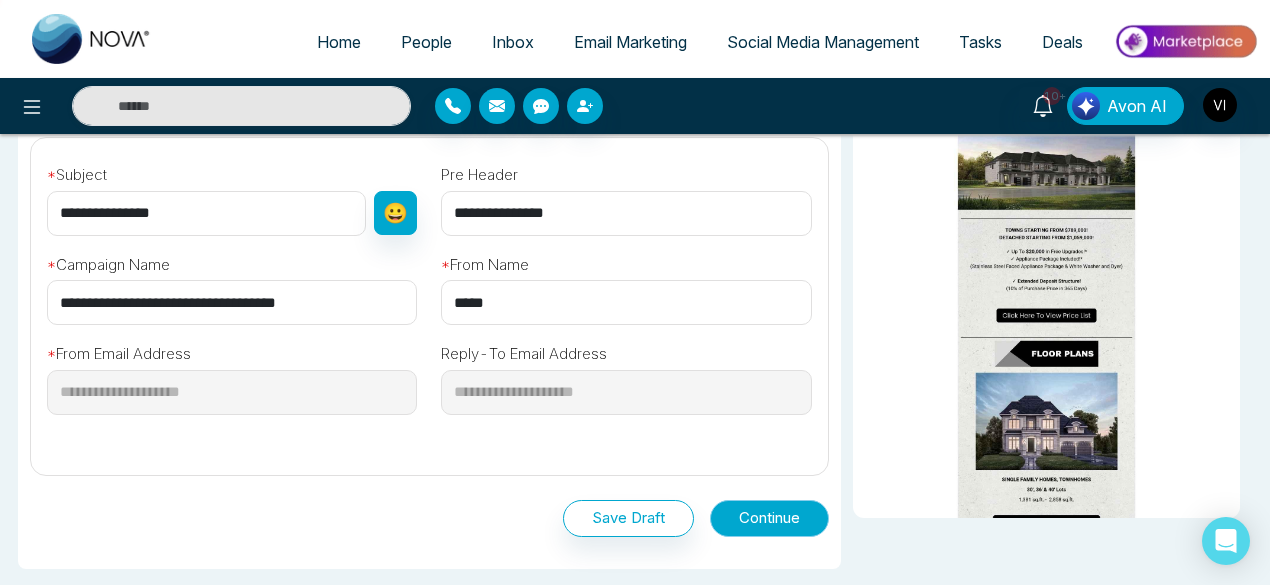 click on "Continue" at bounding box center (769, 518) 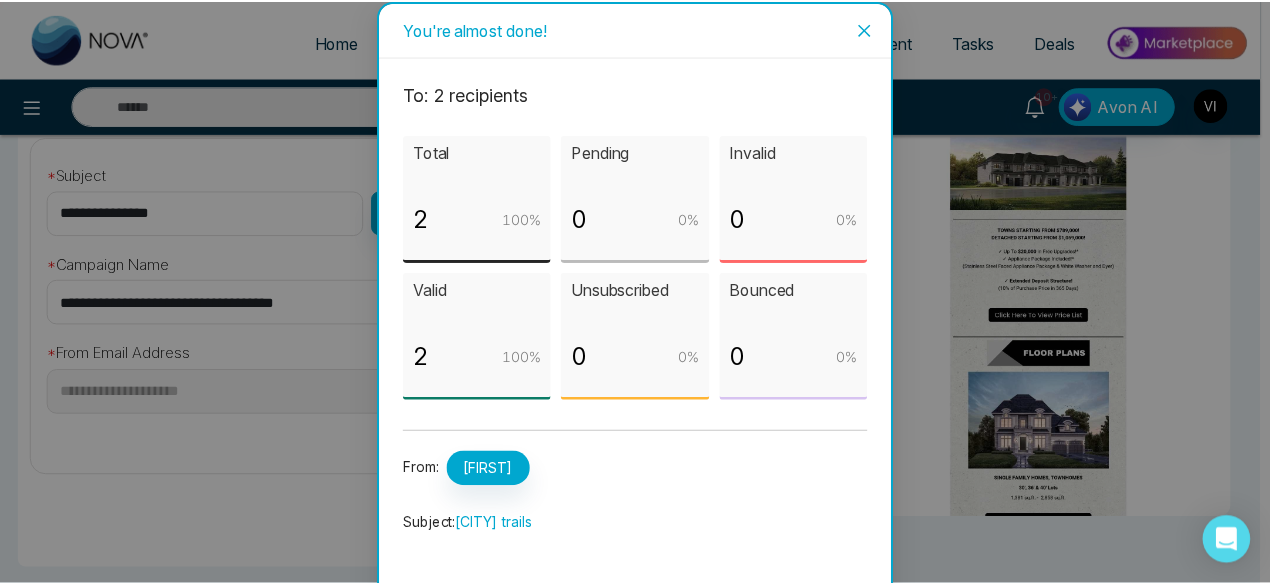 scroll, scrollTop: 94, scrollLeft: 0, axis: vertical 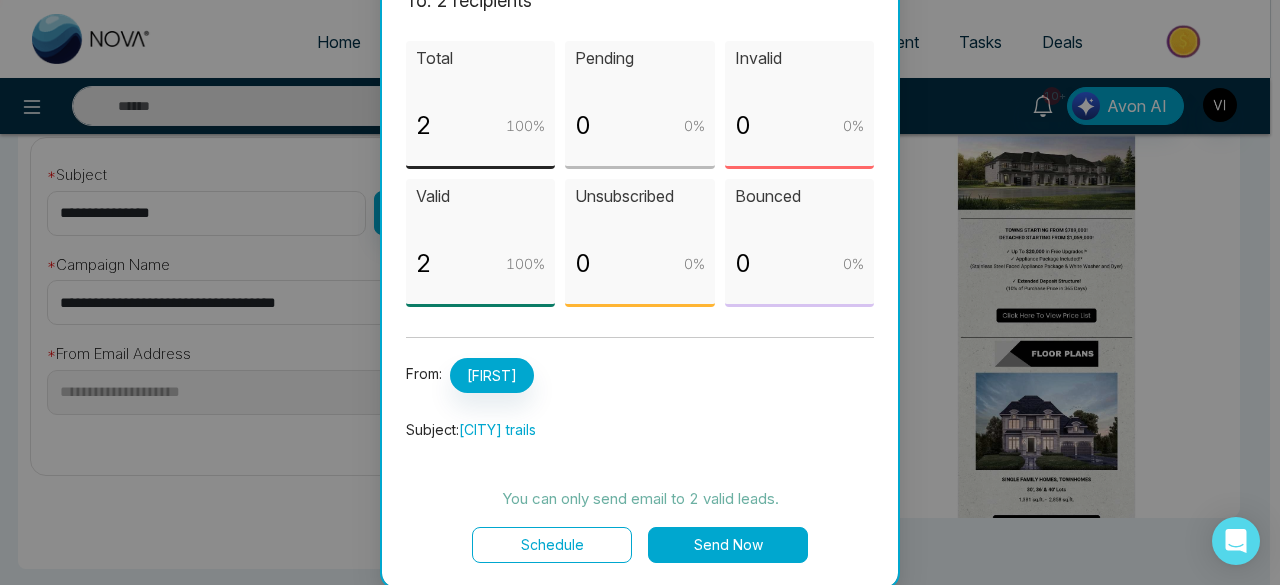 click on "Send Now" at bounding box center [728, 545] 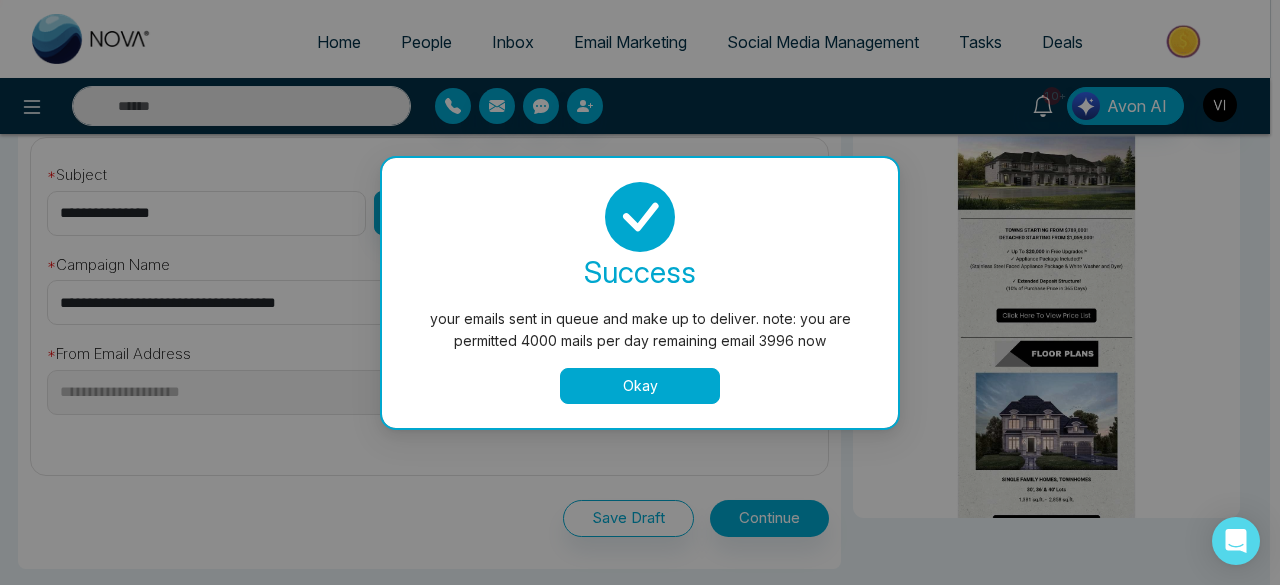 click on "Okay" at bounding box center (640, 386) 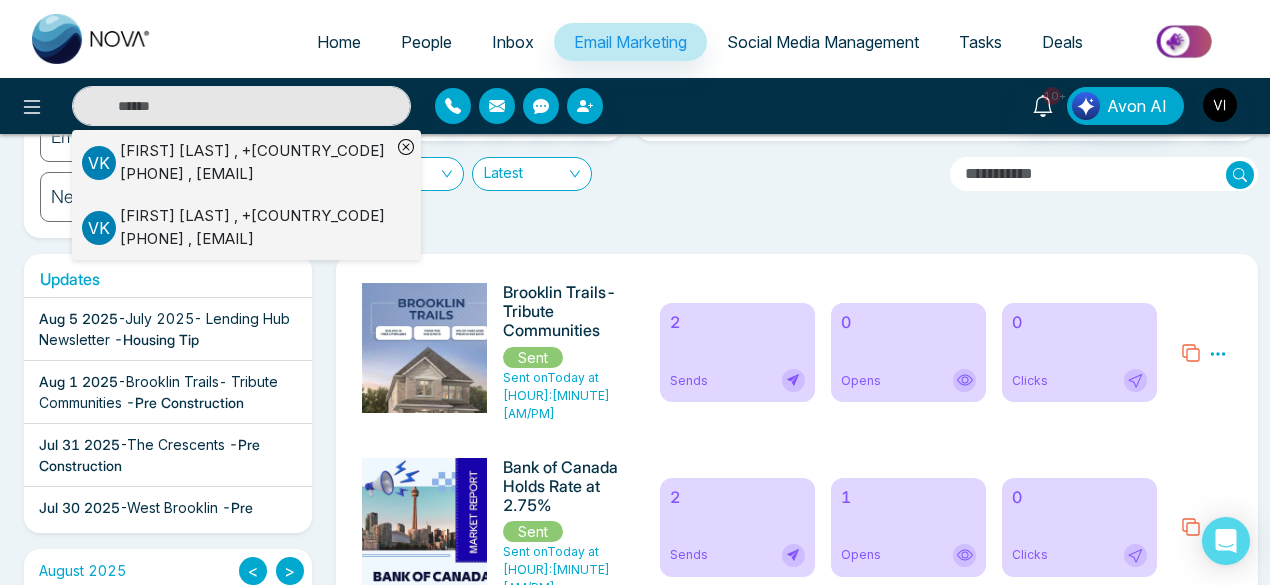 scroll, scrollTop: 229, scrollLeft: 0, axis: vertical 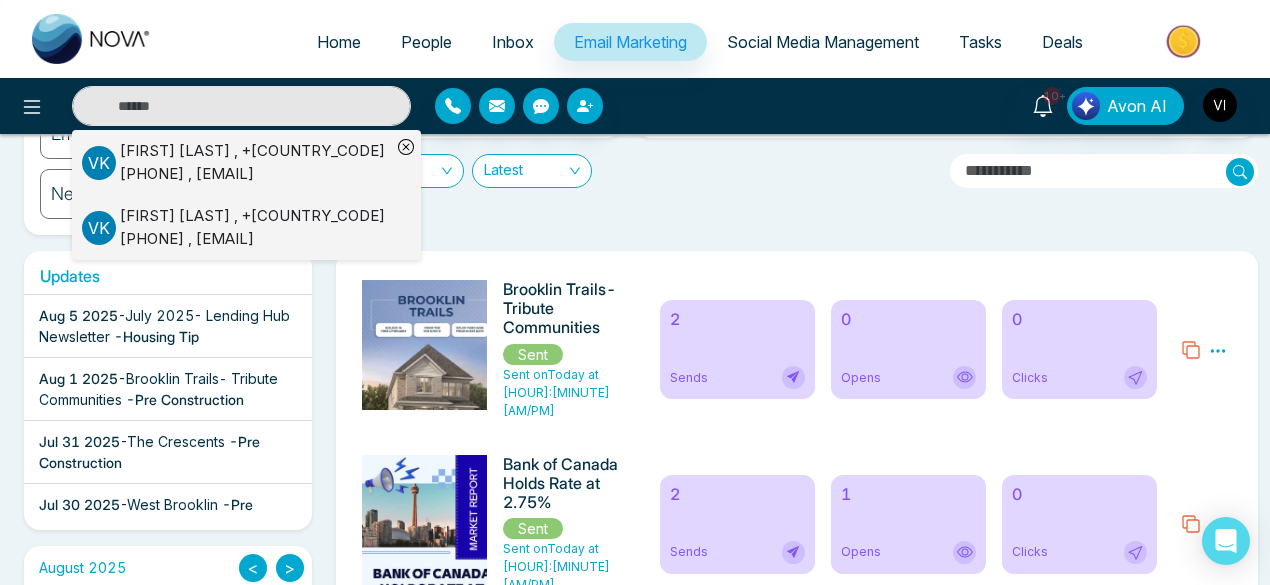 click 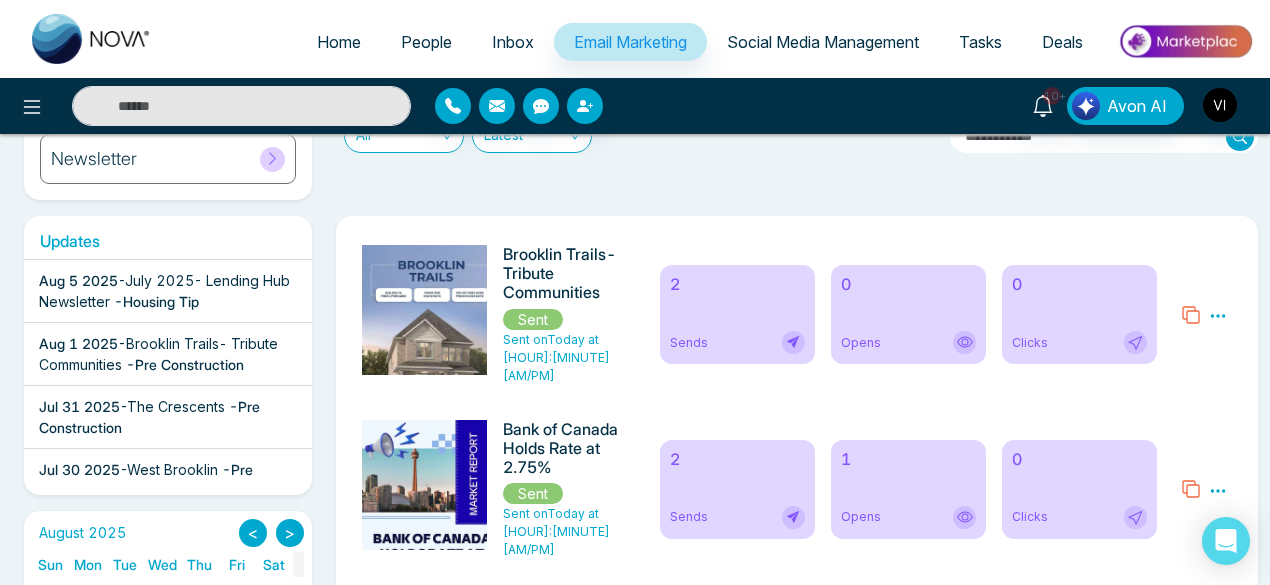 scroll, scrollTop: 267, scrollLeft: 0, axis: vertical 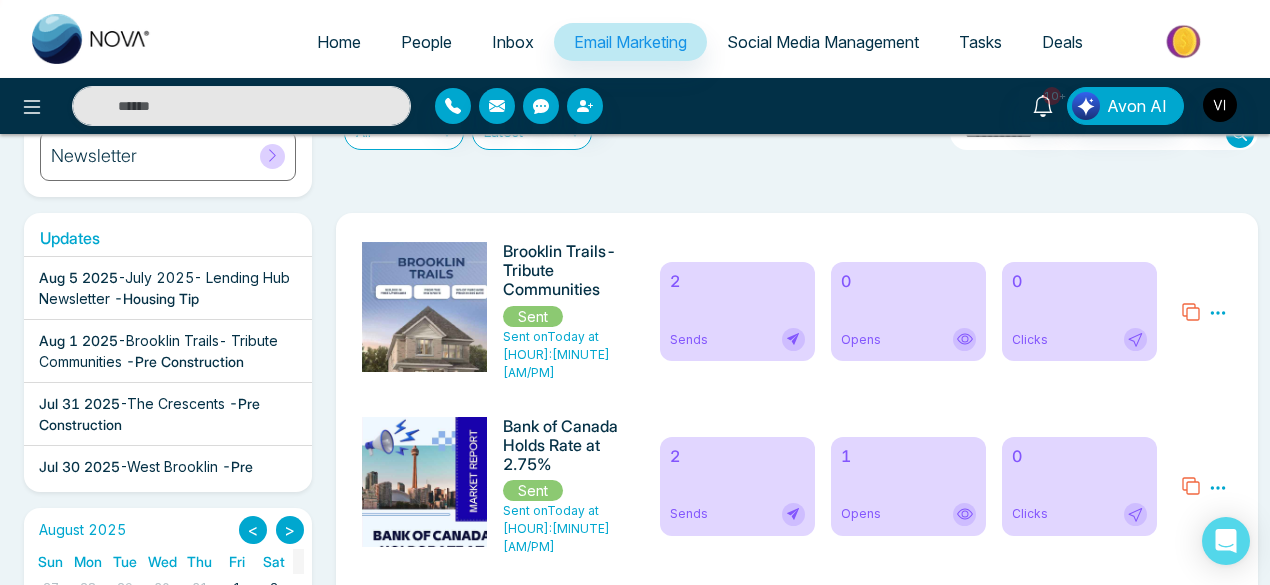 click on "Sends" at bounding box center (737, 339) 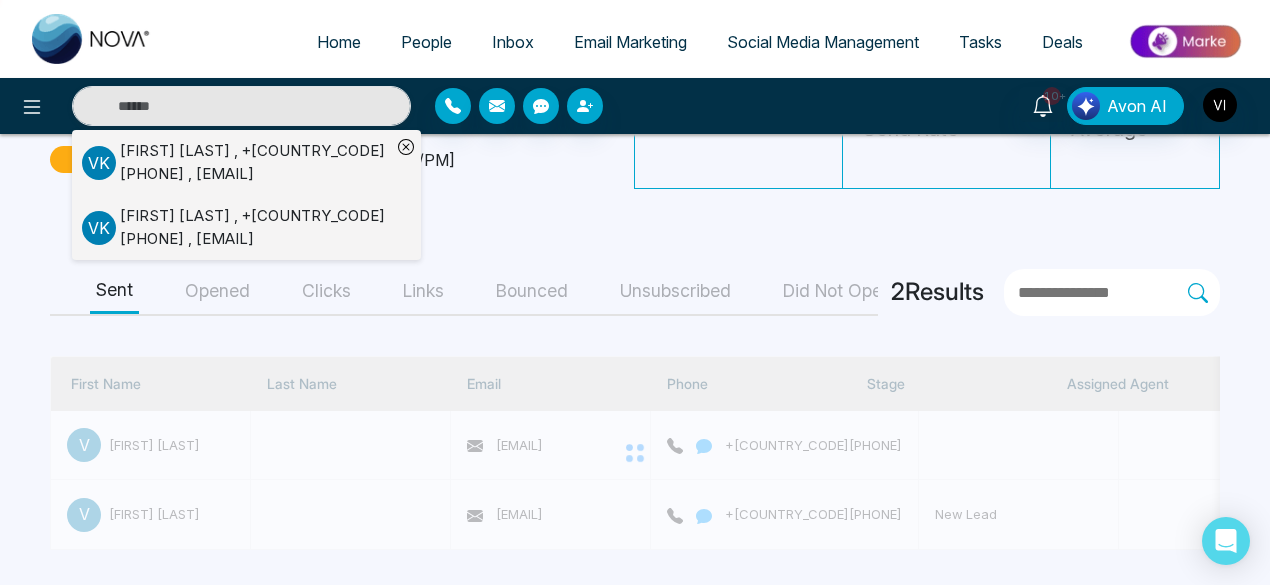 scroll, scrollTop: 206, scrollLeft: 0, axis: vertical 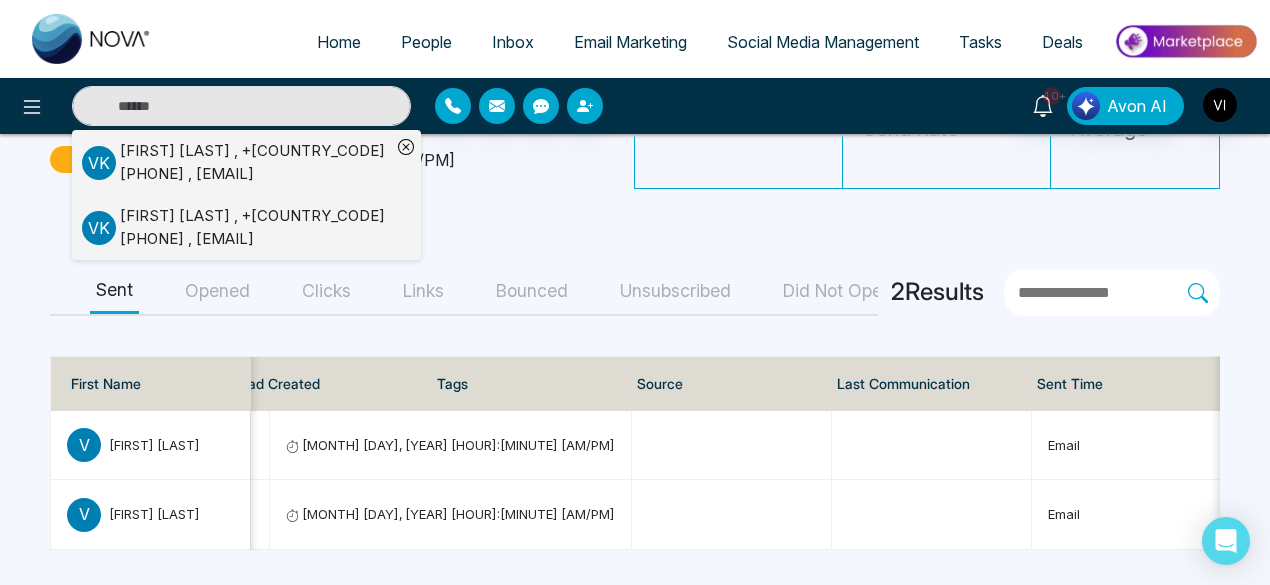 click on "Opened" at bounding box center (217, 291) 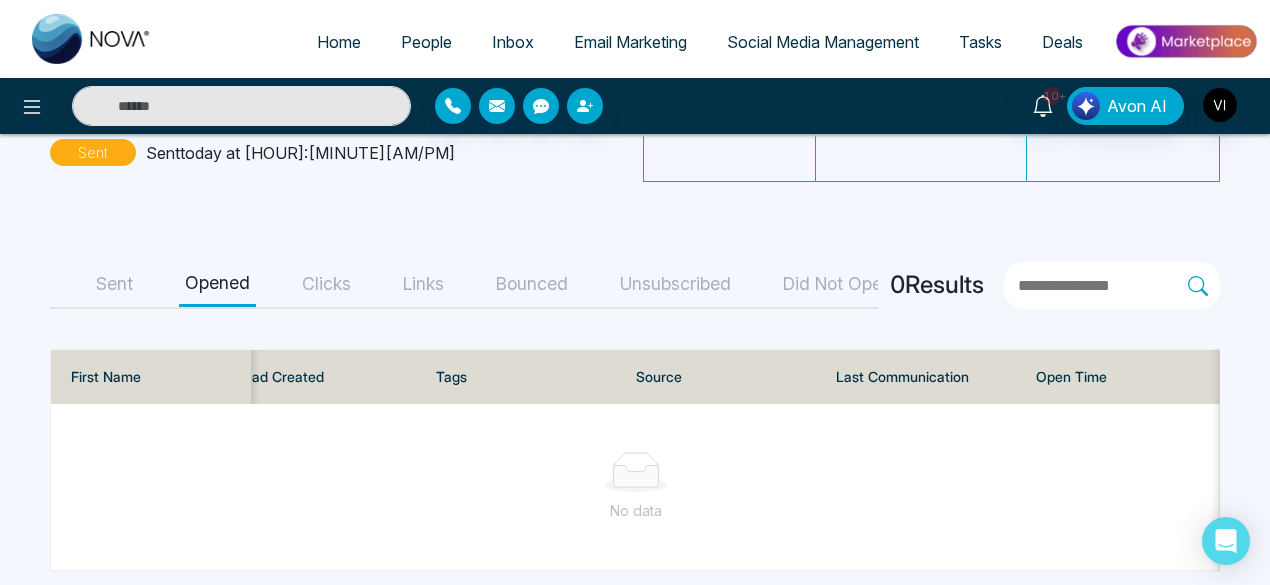 scroll, scrollTop: 0, scrollLeft: 1030, axis: horizontal 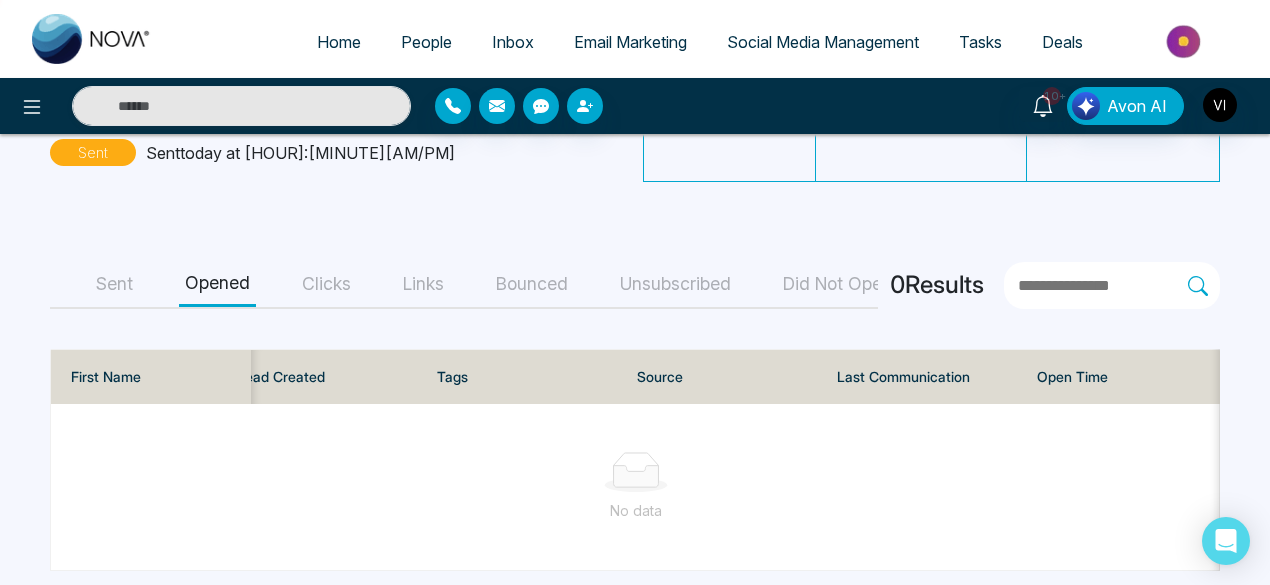 click on "Sent" at bounding box center (114, 284) 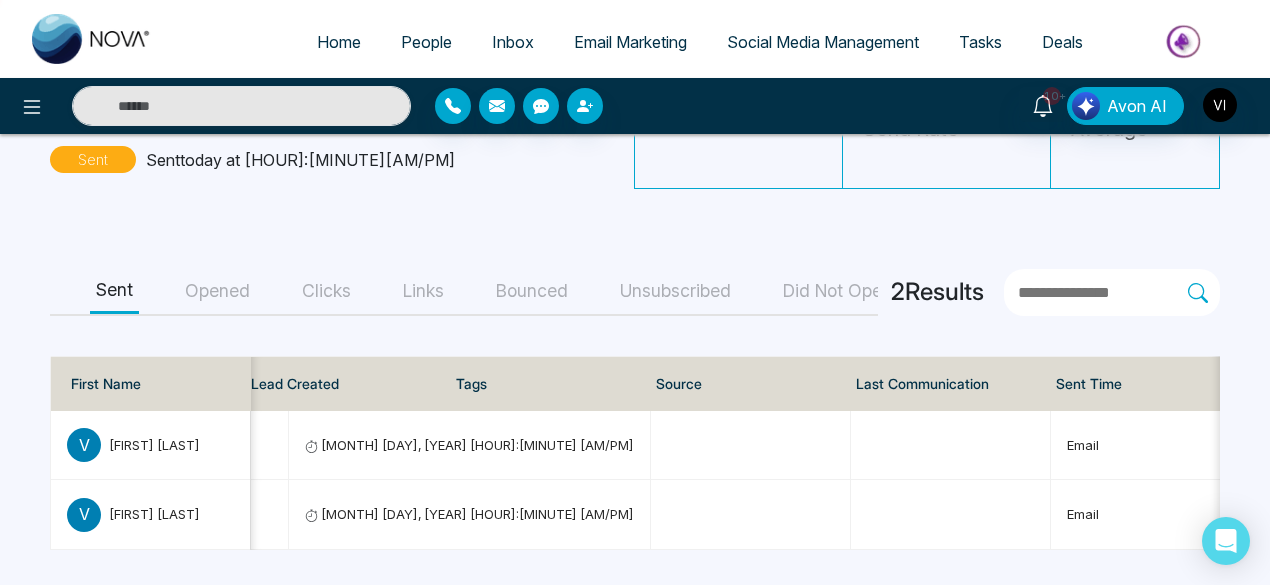 click on "Opened" at bounding box center (217, 291) 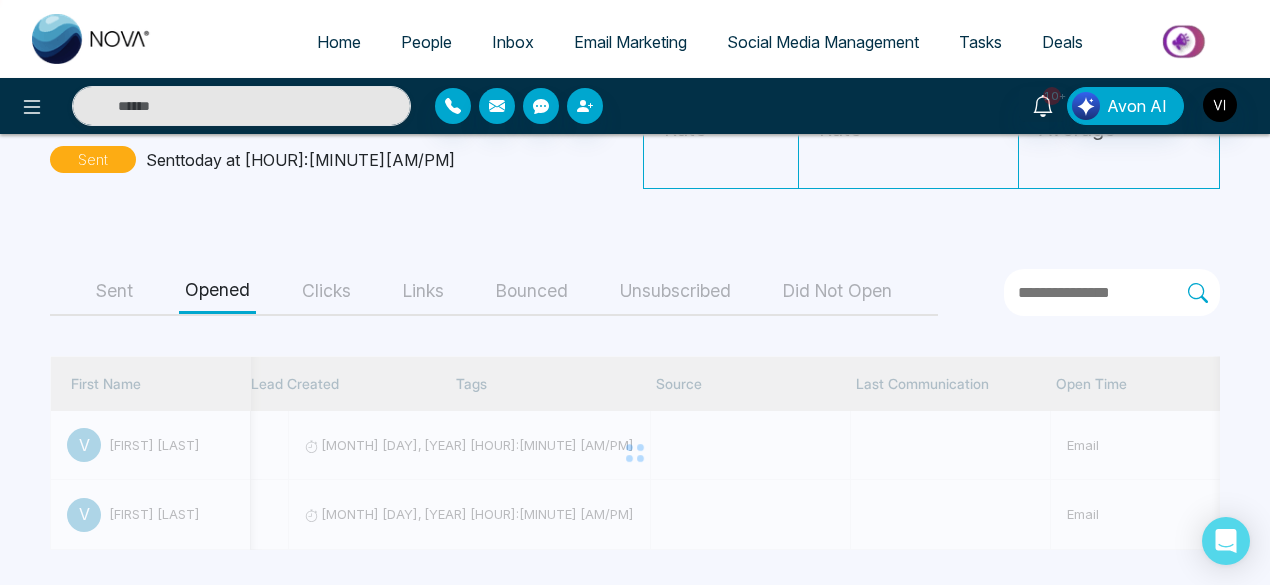 scroll, scrollTop: 137, scrollLeft: 0, axis: vertical 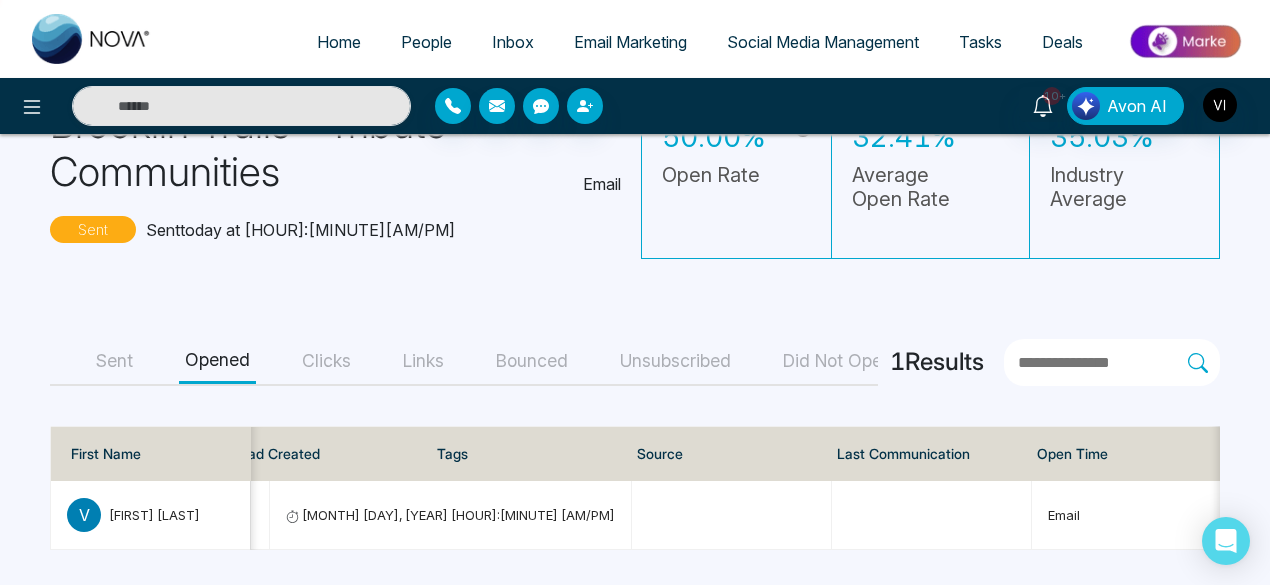 click on "Clicks" at bounding box center (326, 361) 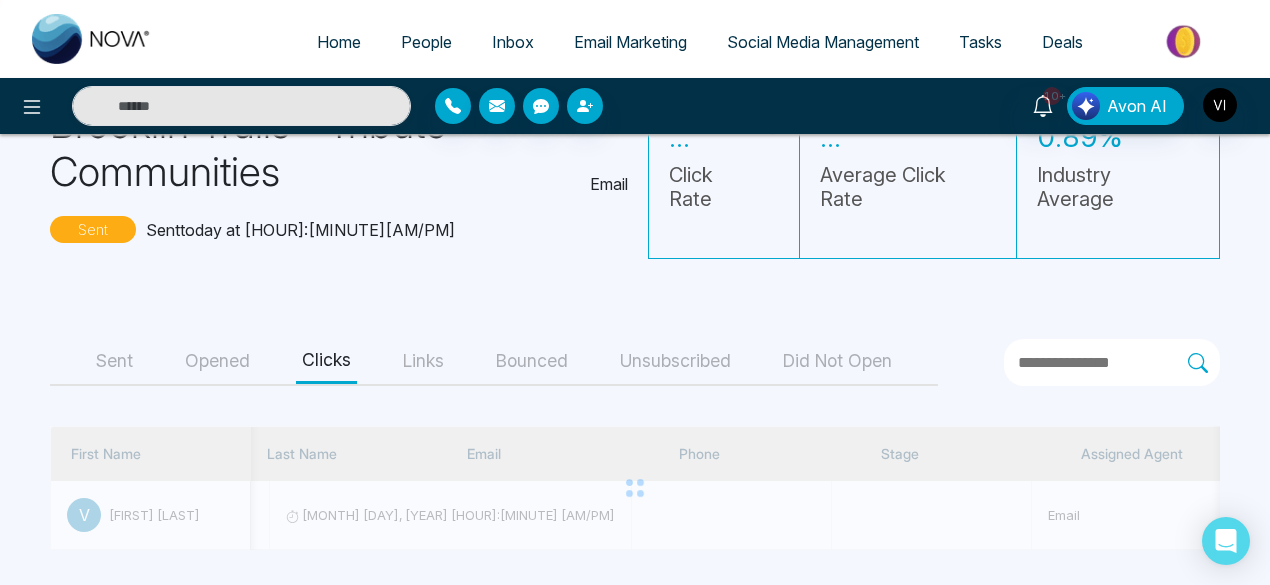 scroll, scrollTop: 0, scrollLeft: 1049, axis: horizontal 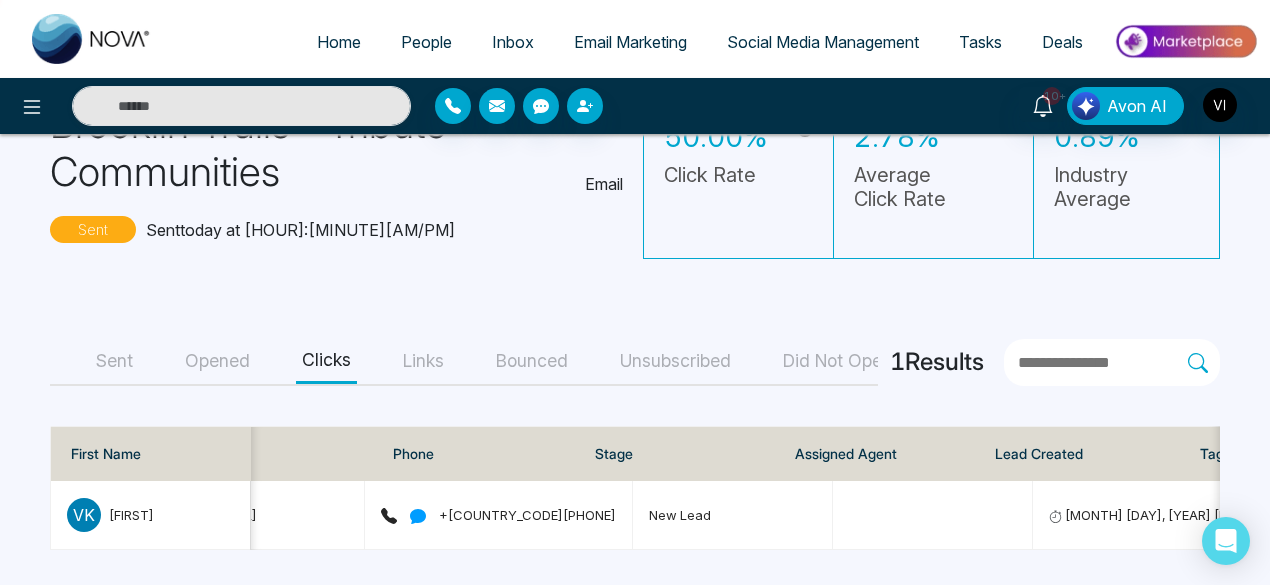 click on "Opened" at bounding box center (217, 361) 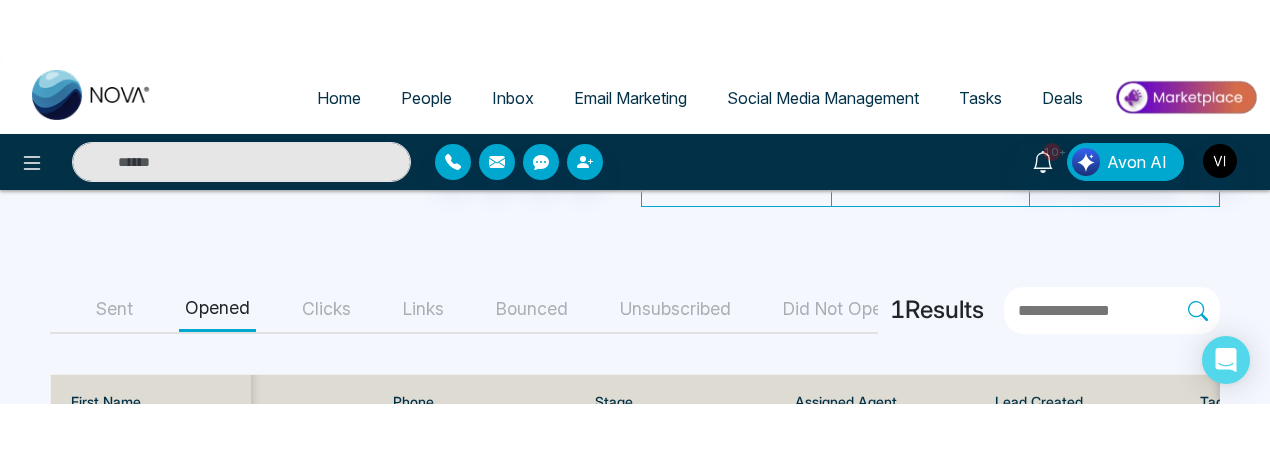 scroll, scrollTop: 241, scrollLeft: 0, axis: vertical 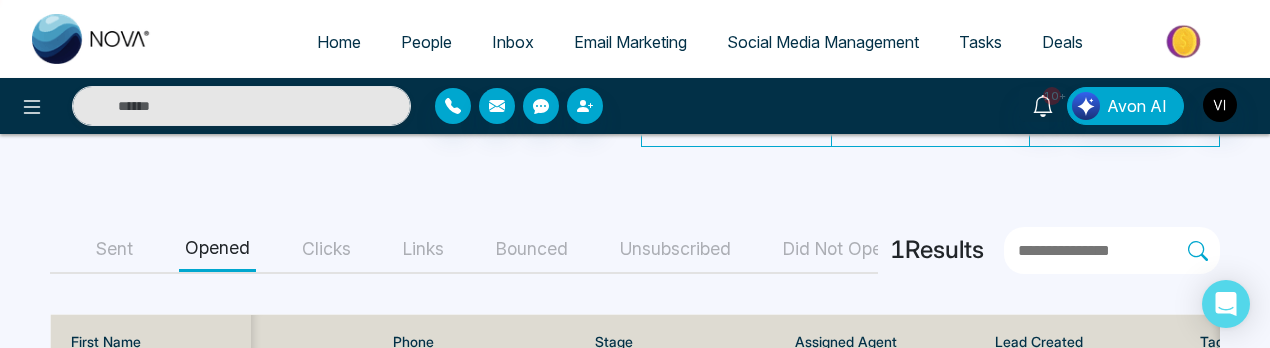 click on "Sent" at bounding box center (114, 249) 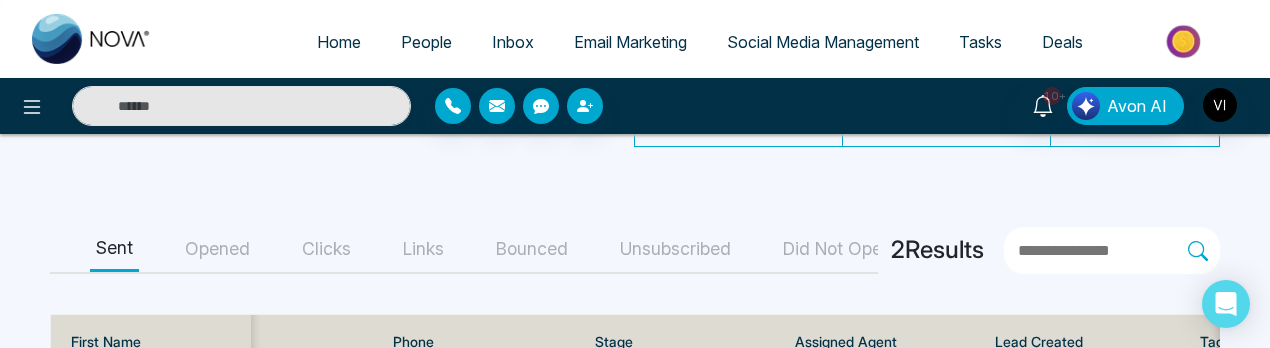 click on "Opened" at bounding box center [217, 249] 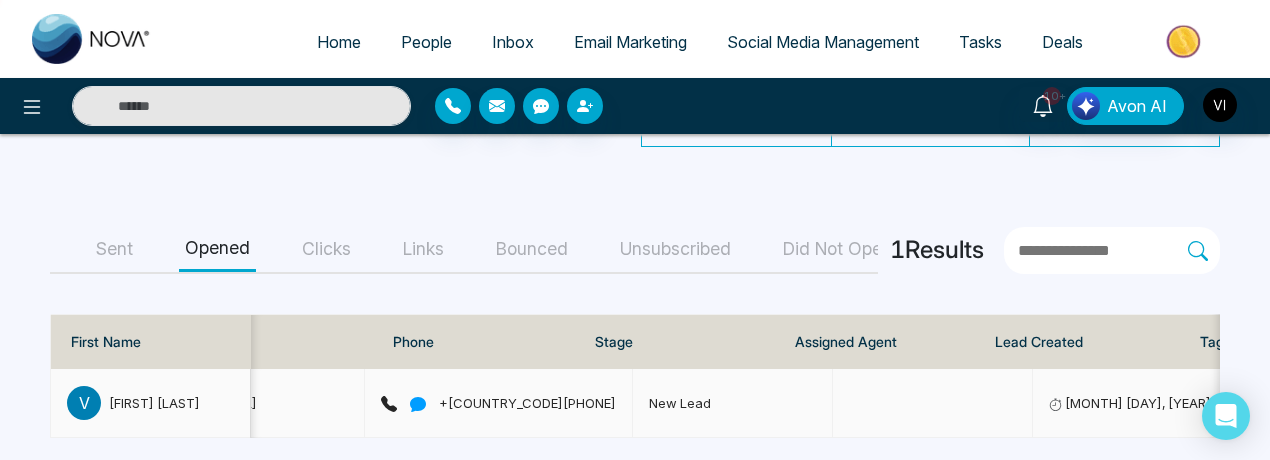 scroll, scrollTop: 0, scrollLeft: 830, axis: horizontal 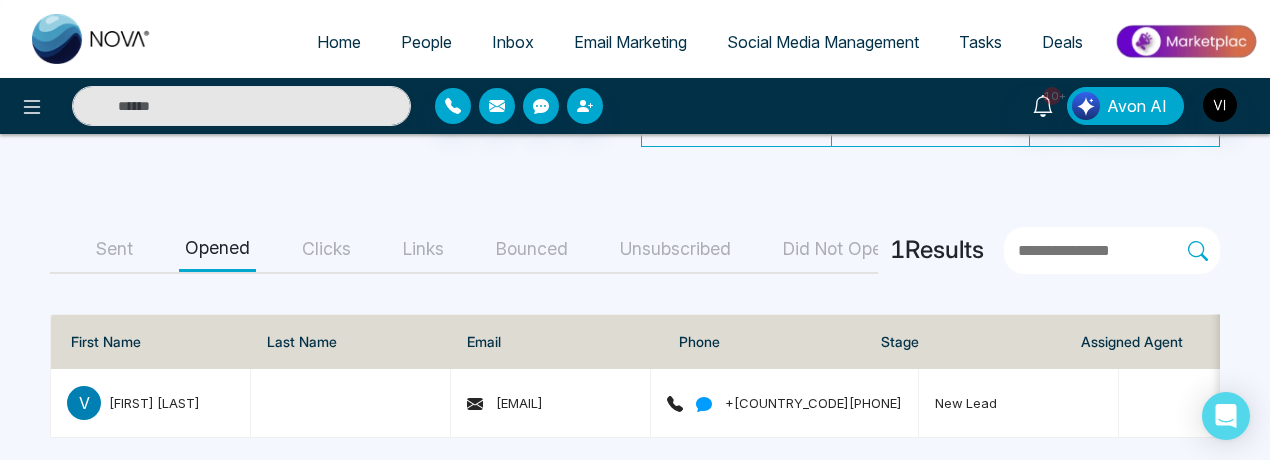 click on "Sent" at bounding box center (114, 249) 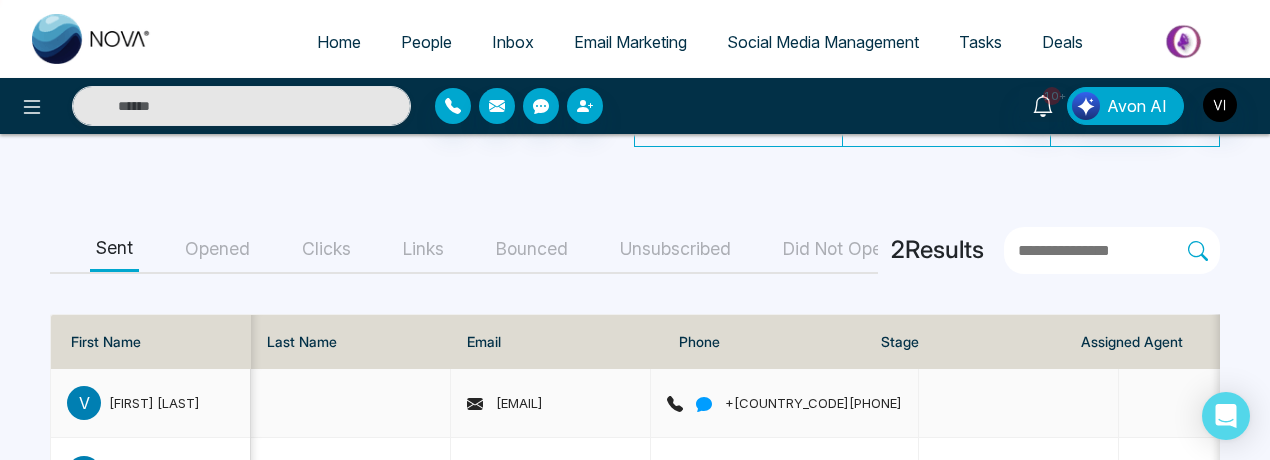 scroll, scrollTop: 0, scrollLeft: 848, axis: horizontal 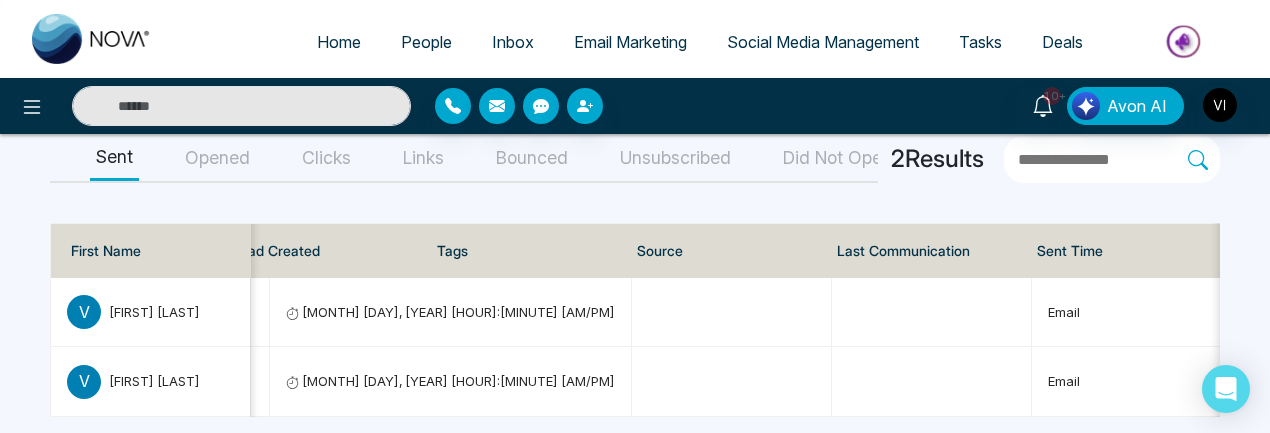click on "Opened" at bounding box center [217, 158] 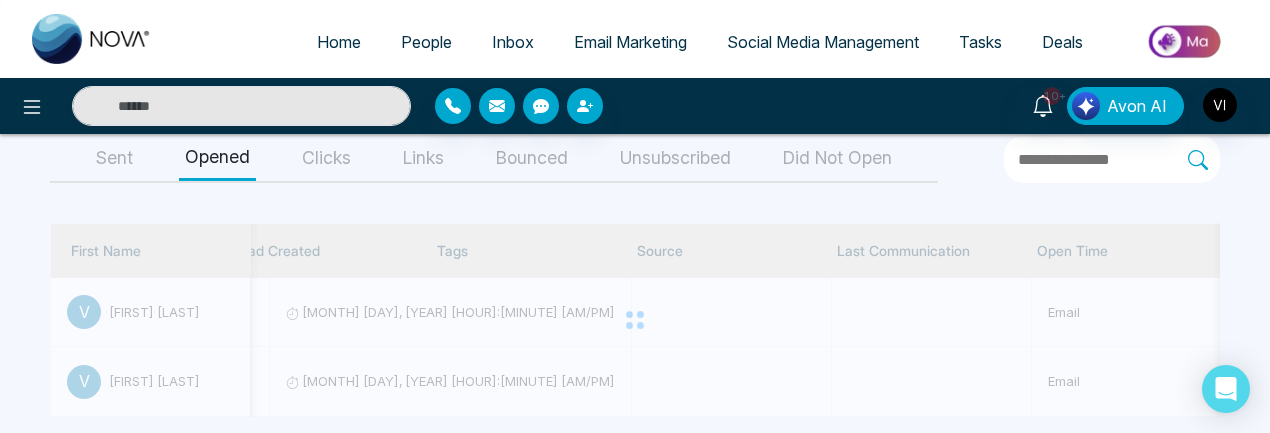 scroll, scrollTop: 289, scrollLeft: 0, axis: vertical 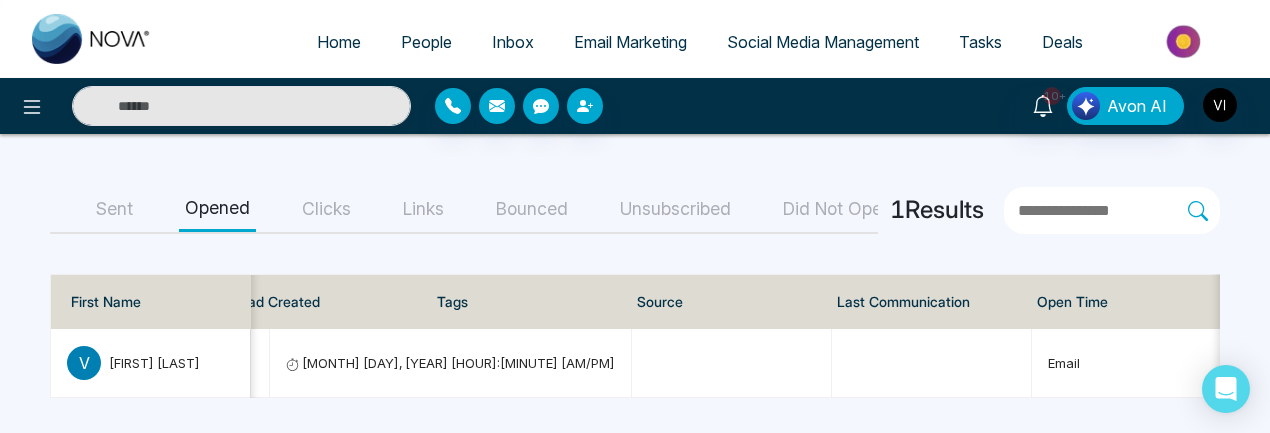 click on "Clicks" at bounding box center (326, 209) 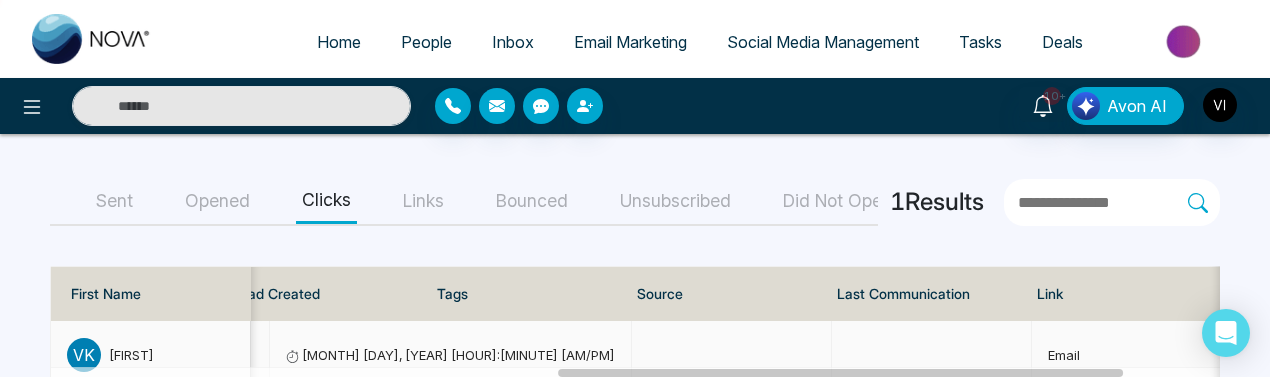 scroll, scrollTop: 0, scrollLeft: 1249, axis: horizontal 